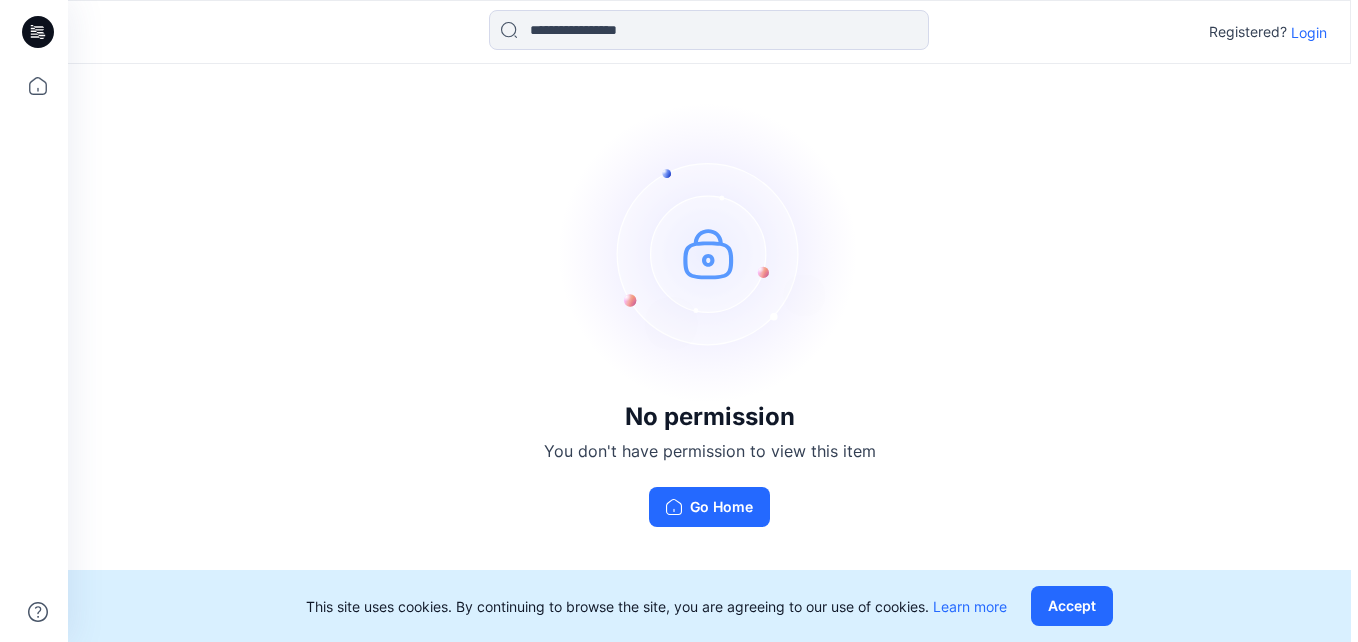 scroll, scrollTop: 0, scrollLeft: 0, axis: both 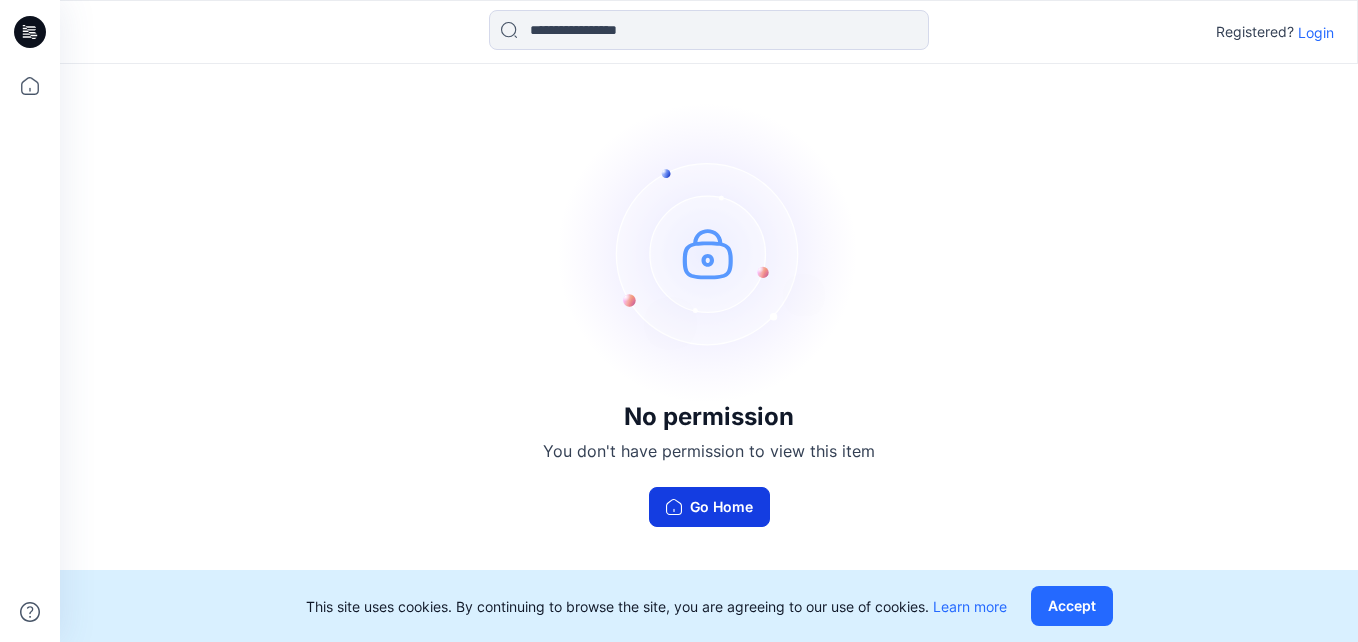 click on "Go Home" at bounding box center (709, 507) 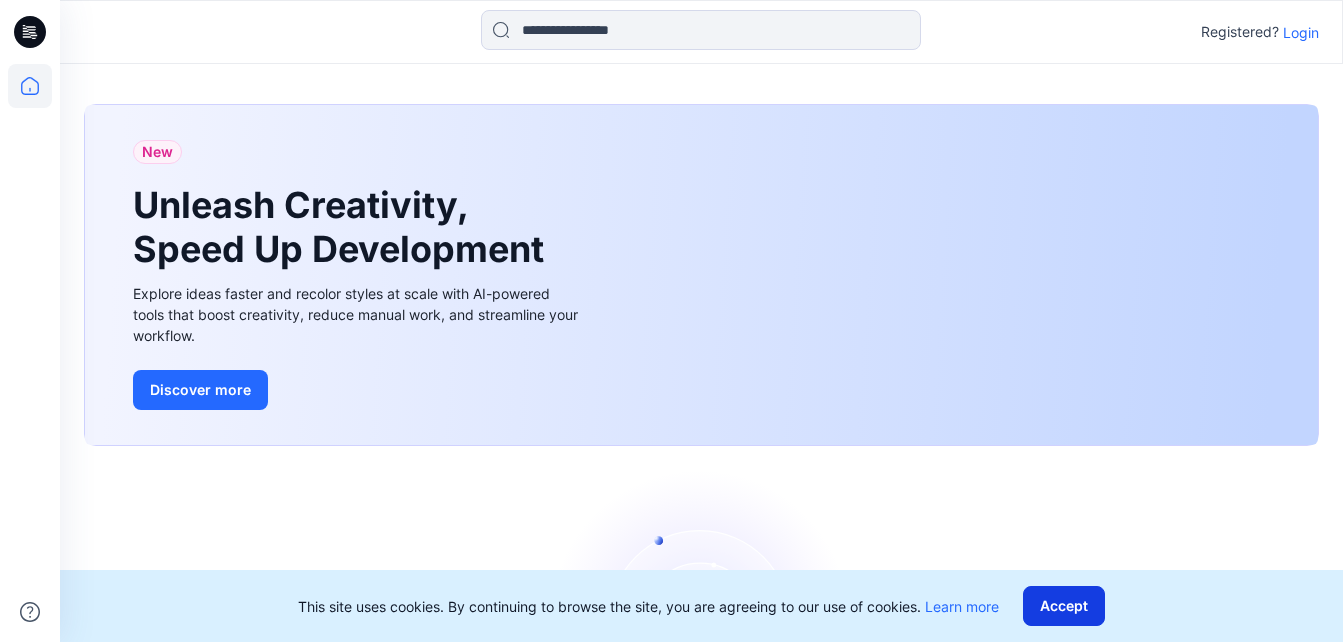 click on "Accept" at bounding box center [1064, 606] 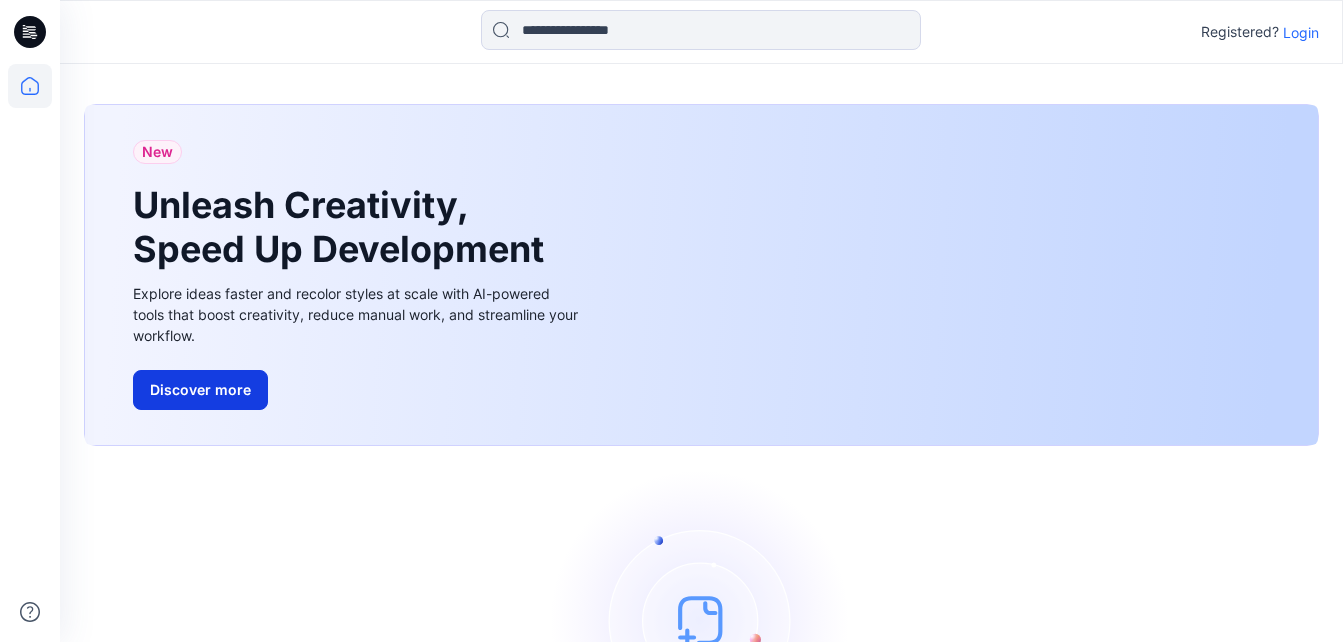 click on "Discover more" at bounding box center (200, 390) 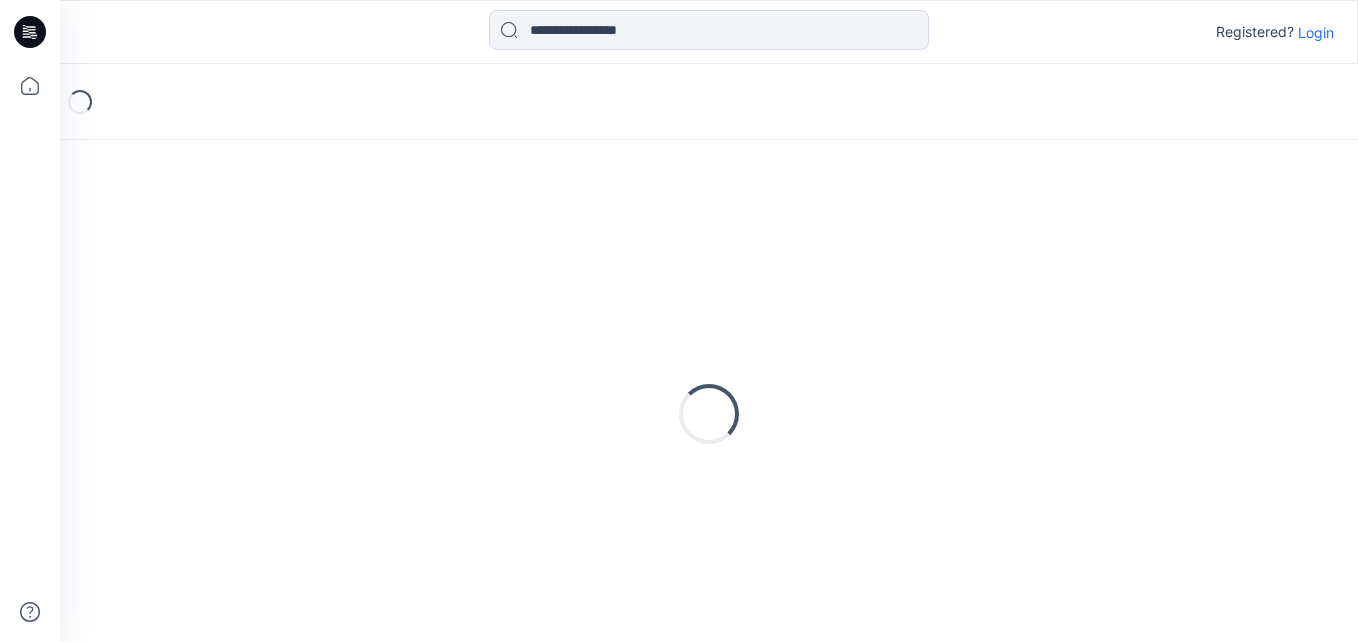 scroll, scrollTop: 0, scrollLeft: 0, axis: both 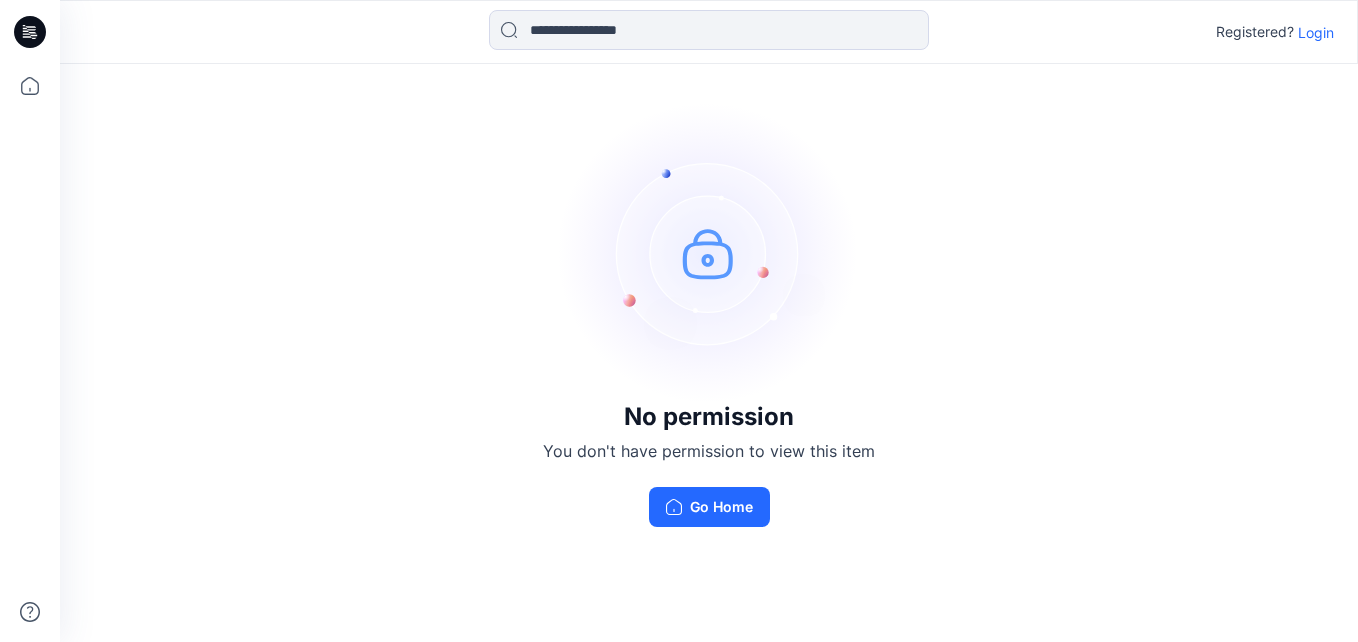 click on "Login" at bounding box center [1316, 32] 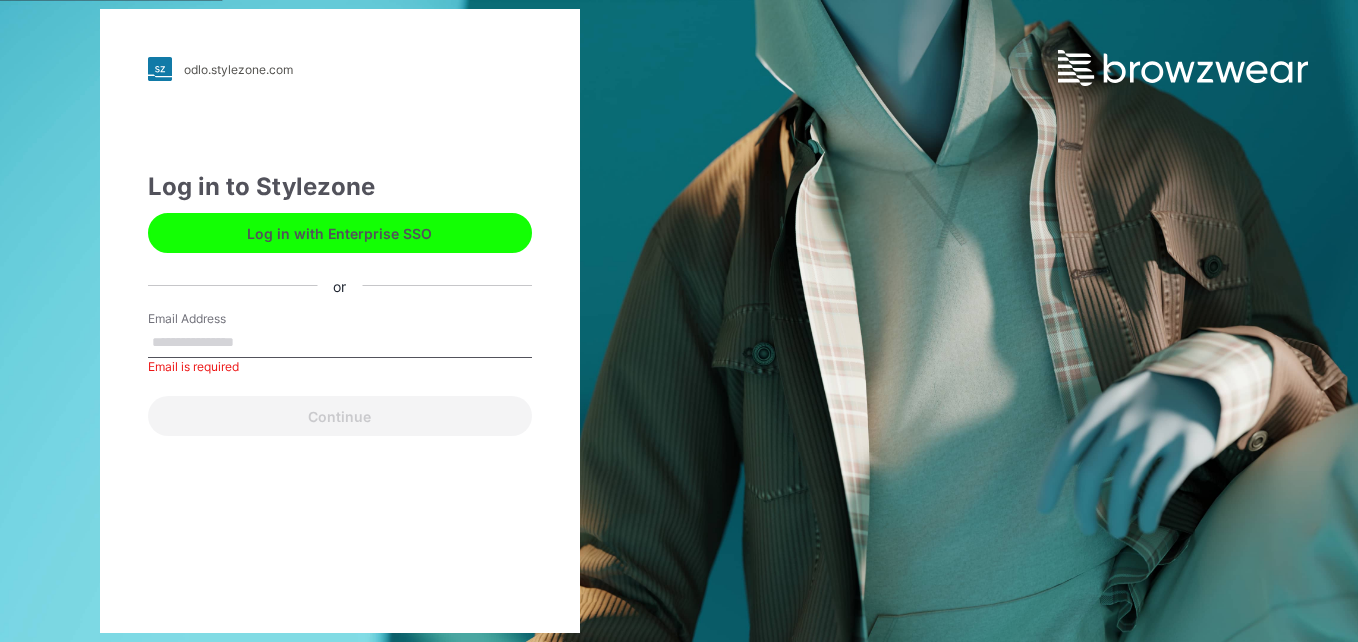 click on "Log in with Enterprise SSO" at bounding box center (340, 233) 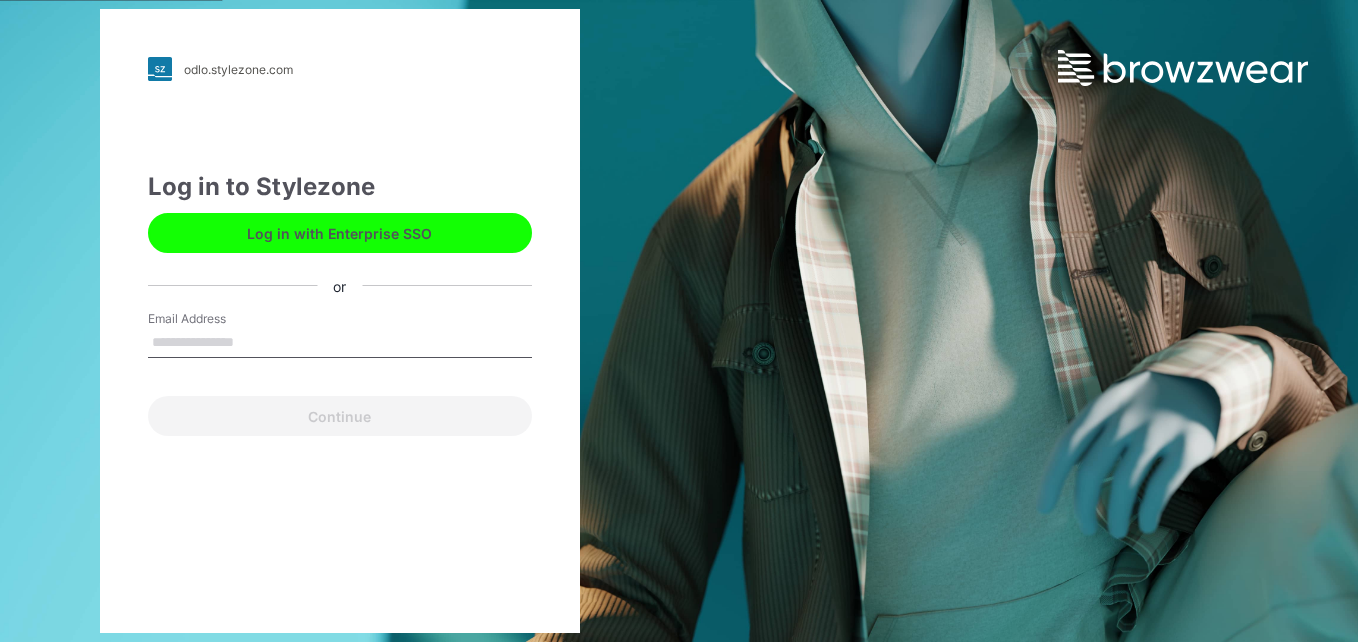 scroll, scrollTop: 0, scrollLeft: 0, axis: both 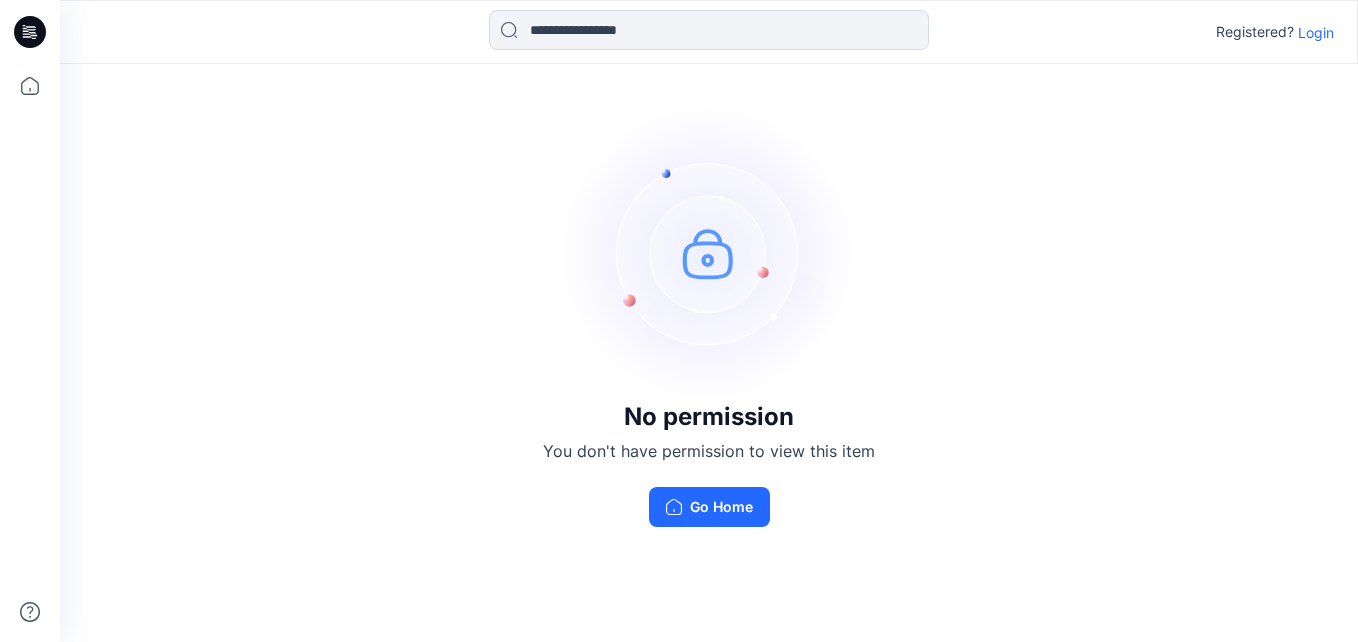 click on "Registered?" at bounding box center [1255, 32] 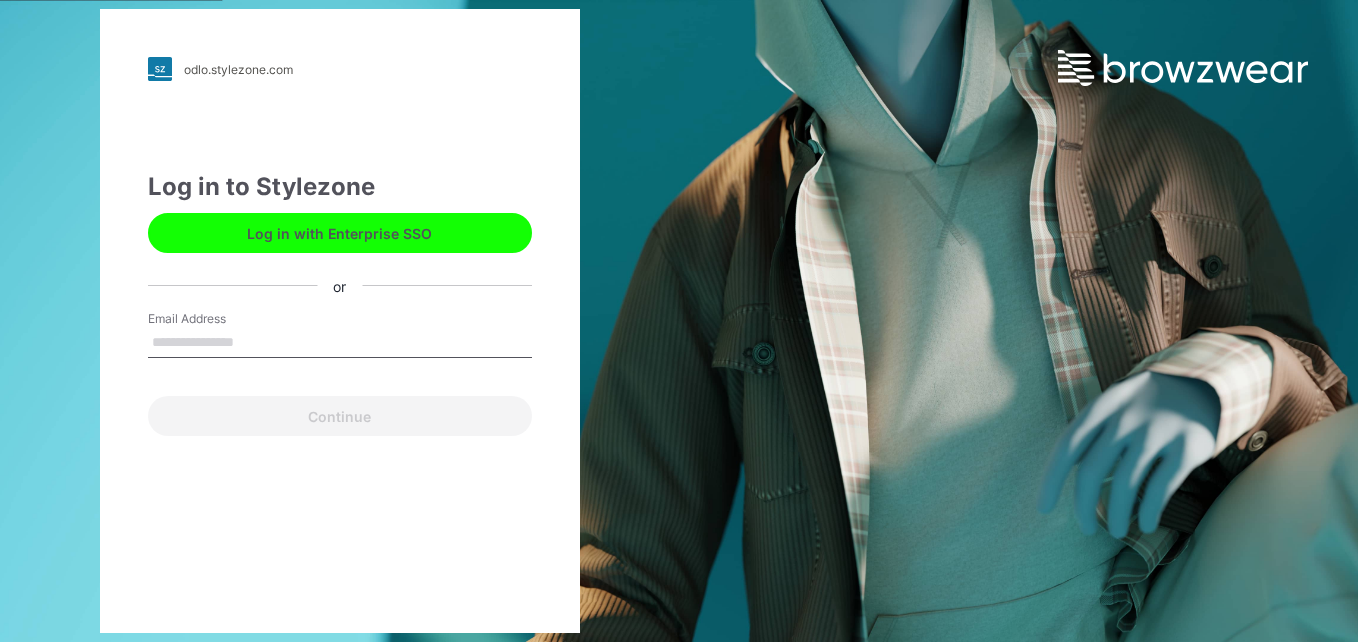 click on "Email Address" at bounding box center (340, 343) 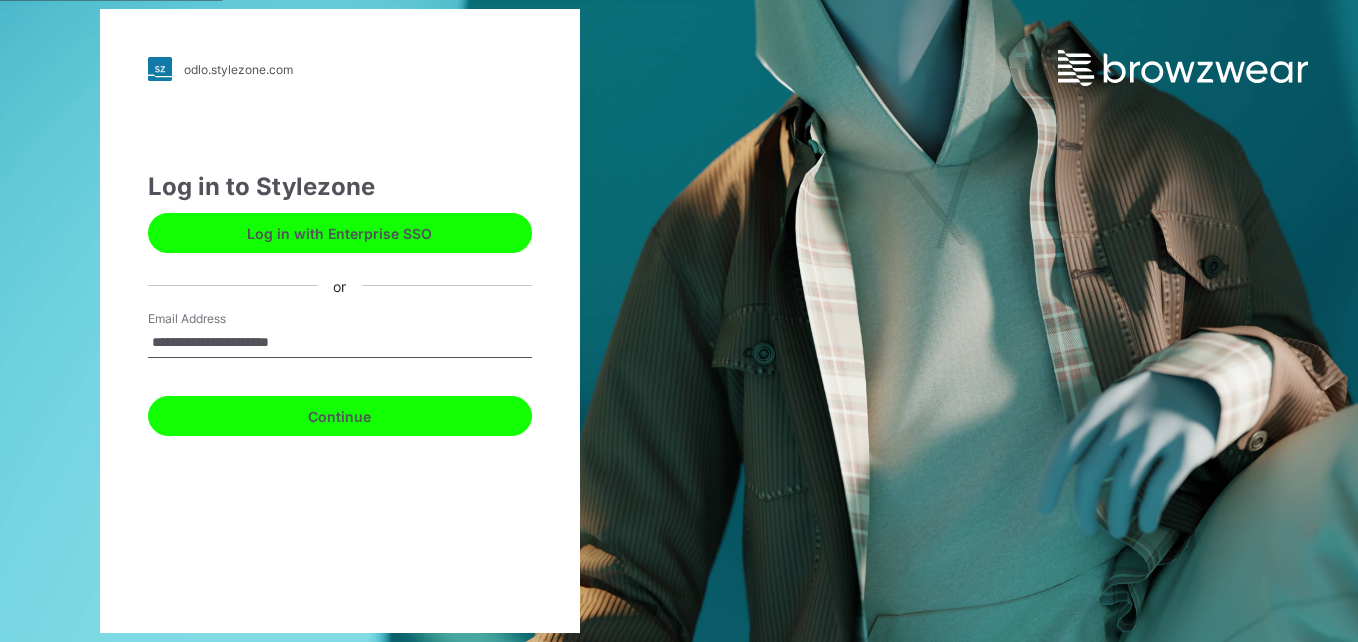 click on "Continue" at bounding box center [340, 416] 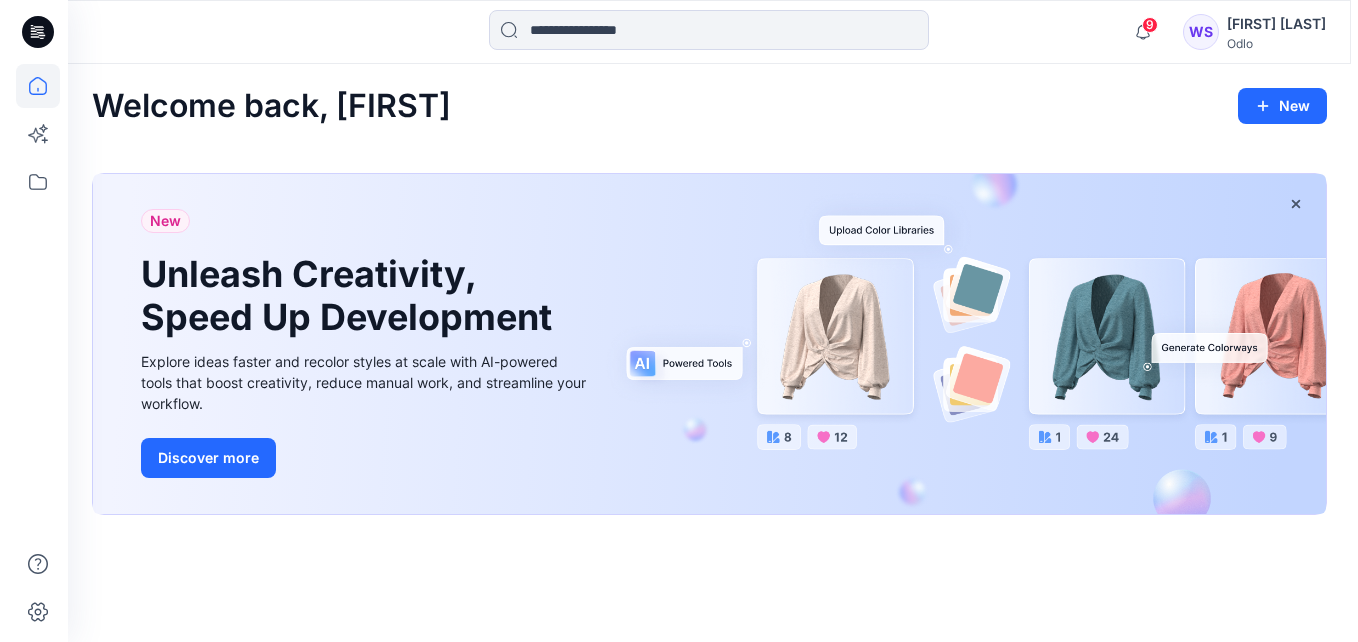 scroll, scrollTop: 0, scrollLeft: 0, axis: both 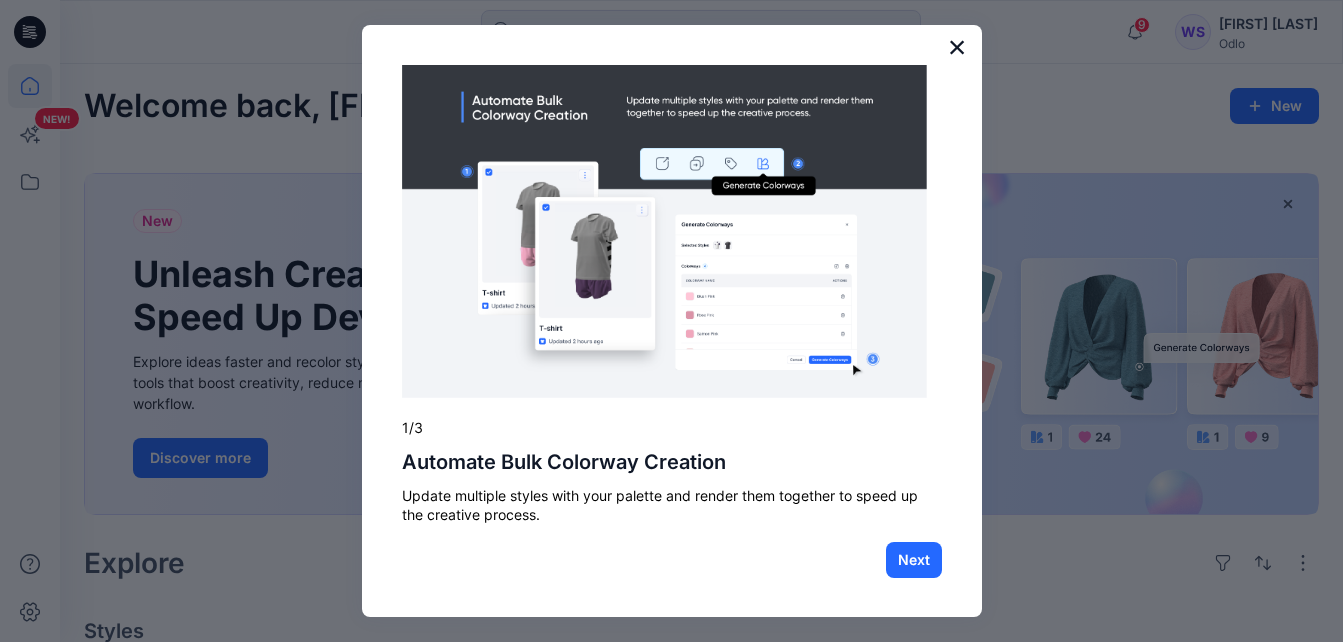 click on "×" at bounding box center [957, 47] 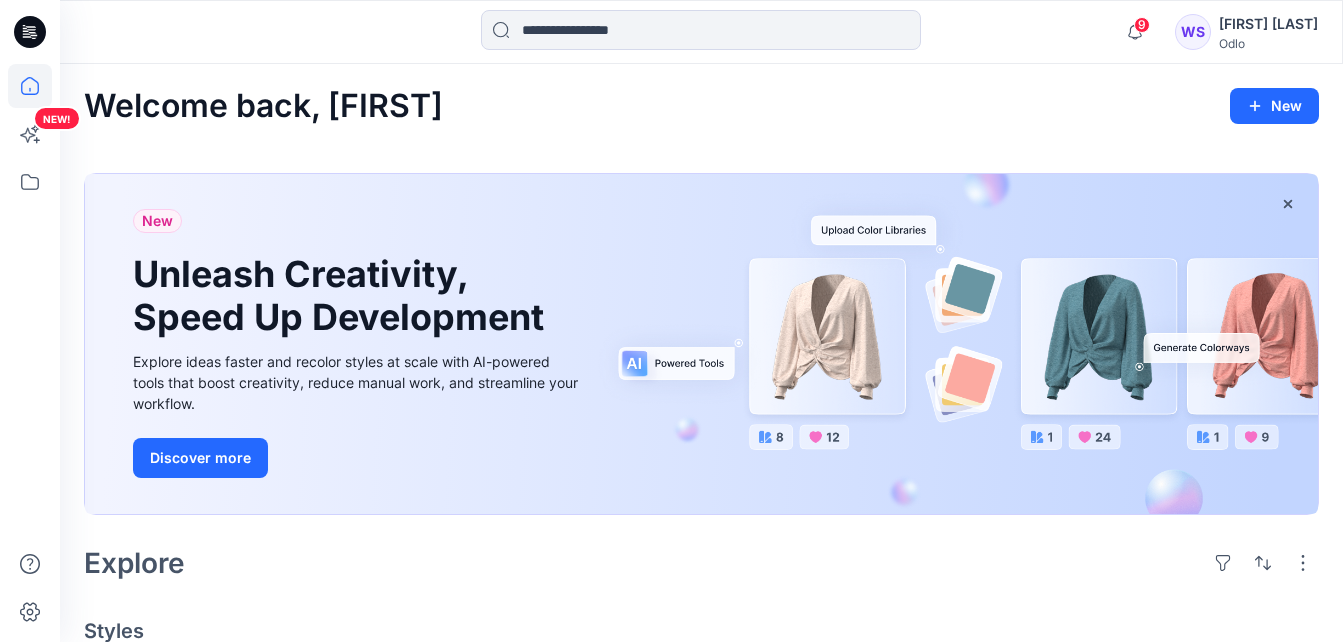 click on "[FIRST] [LAST]" at bounding box center [1268, 24] 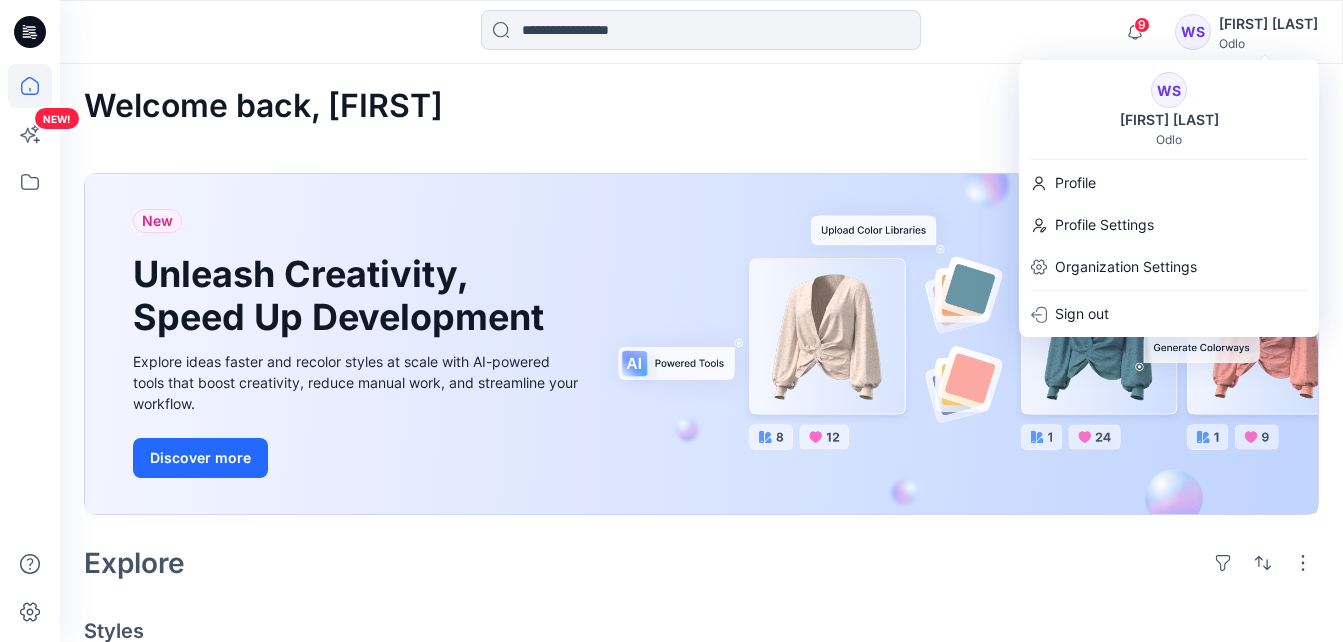 click on "Welcome back, Wanisa New New Unleash Creativity, Speed Up Development Explore ideas faster and recolor styles at scale with AI-powered tools that boost creativity, reduce manual work, and streamline your workflow. Discover more Explore Styles 543102_Mid layer full zip_P1_YPT Updated 7 hours ago 543071_Mid layer X-ALP x FROZEN LAKE_SMS_3D Updated 13 days ago 313642_Mid layer 1-2 zip ESSENTIAL CERAMIWARM_SMS_3D Updated a month ago 543101_Mid layer full zip_P1_YPT Updated 8 hours ago 543072_Mid layer 1-2 zip X-ALP x FROZEN LAKE_SMS_3D Updated 13 days ago 313641_Mid layer 1-2 zip ESSENTIAL CERAMIWARM_SMS_3D Updated a month ago 543099_Mid layer hoody full zip CLASSIC FLEECE HOODY KIDS_SMS_3D Updated 12 days ago 314102_T-shirt crew neck s-s ESSENTIAL 365_SMS_3D Updated a month ago 543099_Mid layer hoody full zip CLASSIC FLEECE HOODY KIDS_P2_YPT Updated 2 months ago 543089_Mid layer full zip CLASSIC FLEECE KIDS_SMS_3D Updated 12 days ago 314101_T-shirt crew neck s-s ESSENTIAL 365_SMS_3D Updated a month ago" at bounding box center [701, 915] 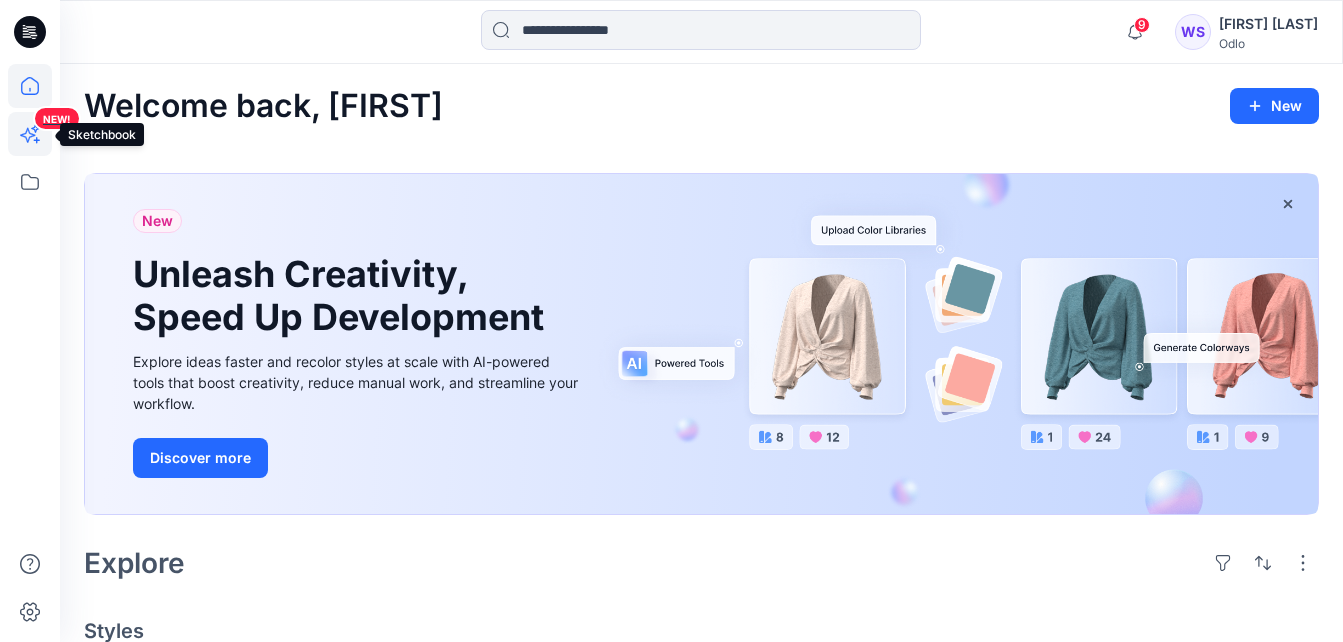 click 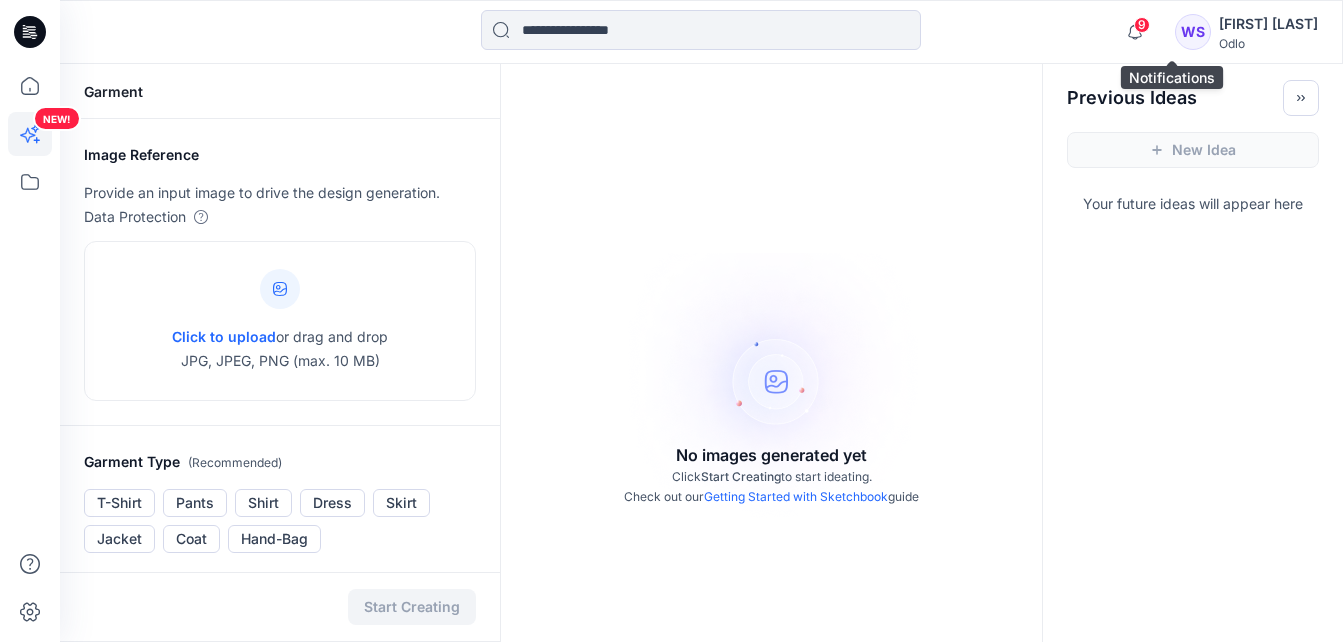 click on "9" at bounding box center [1142, 25] 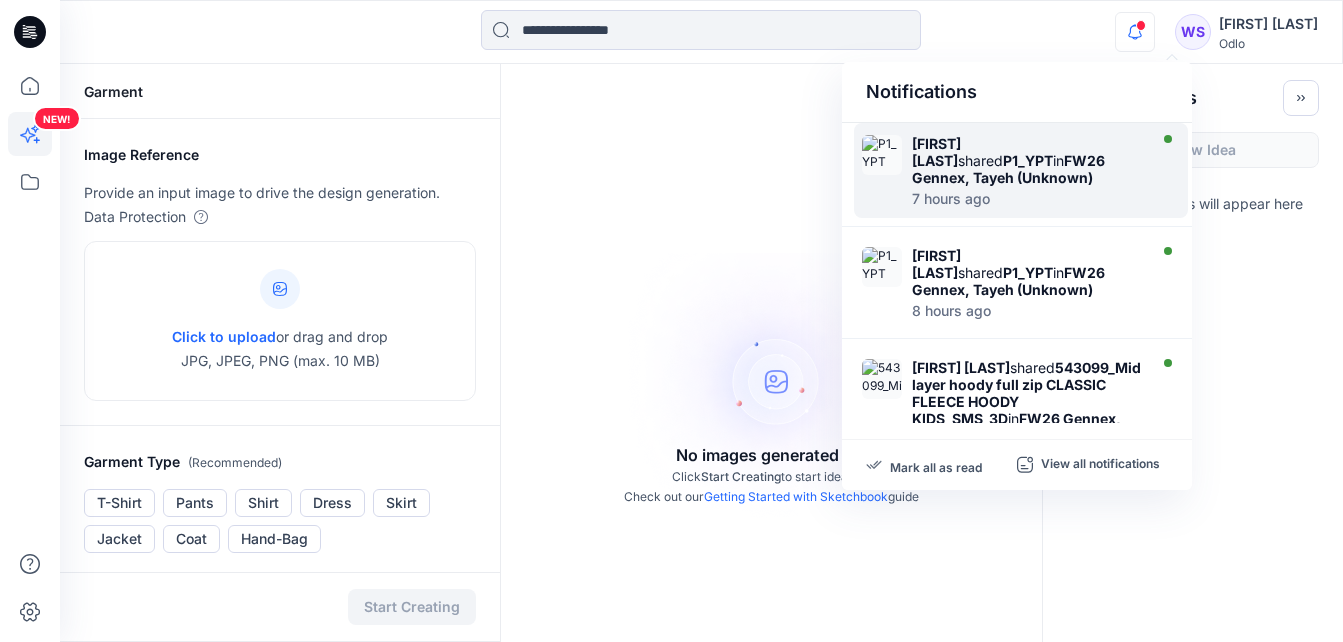 click on "FW26 Gennex, Tayeh (Unknown)" at bounding box center (1008, 169) 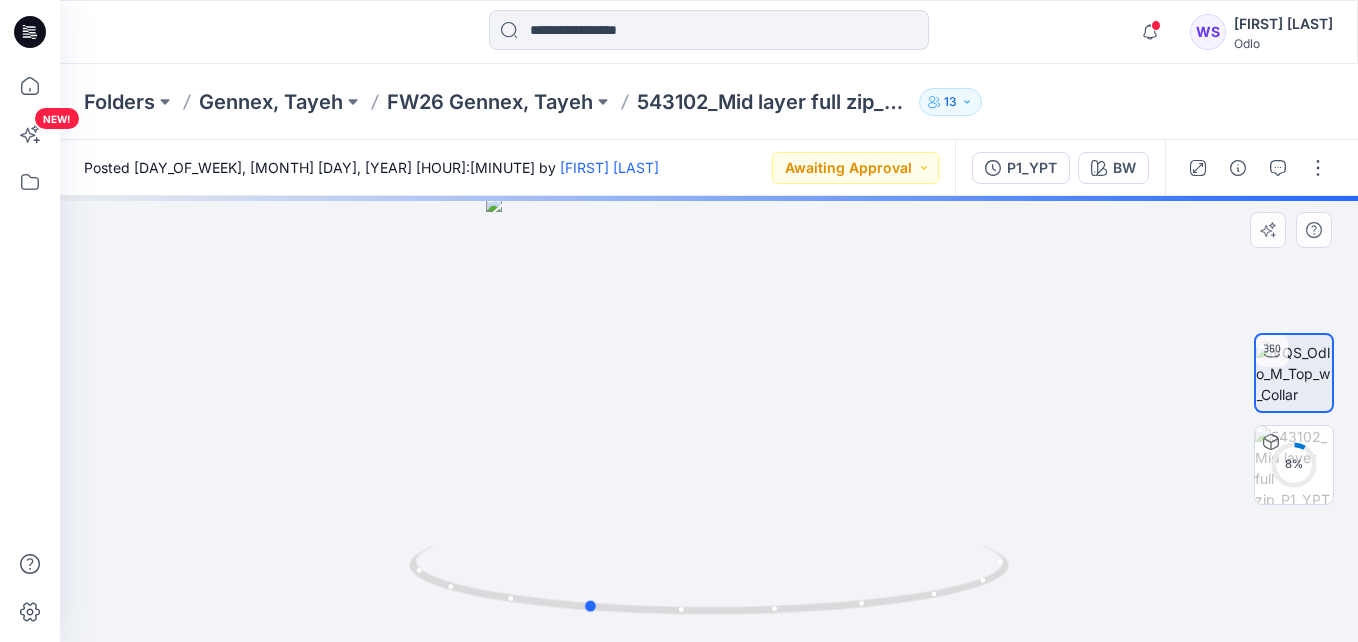 drag, startPoint x: 899, startPoint y: 475, endPoint x: 789, endPoint y: 455, distance: 111.8034 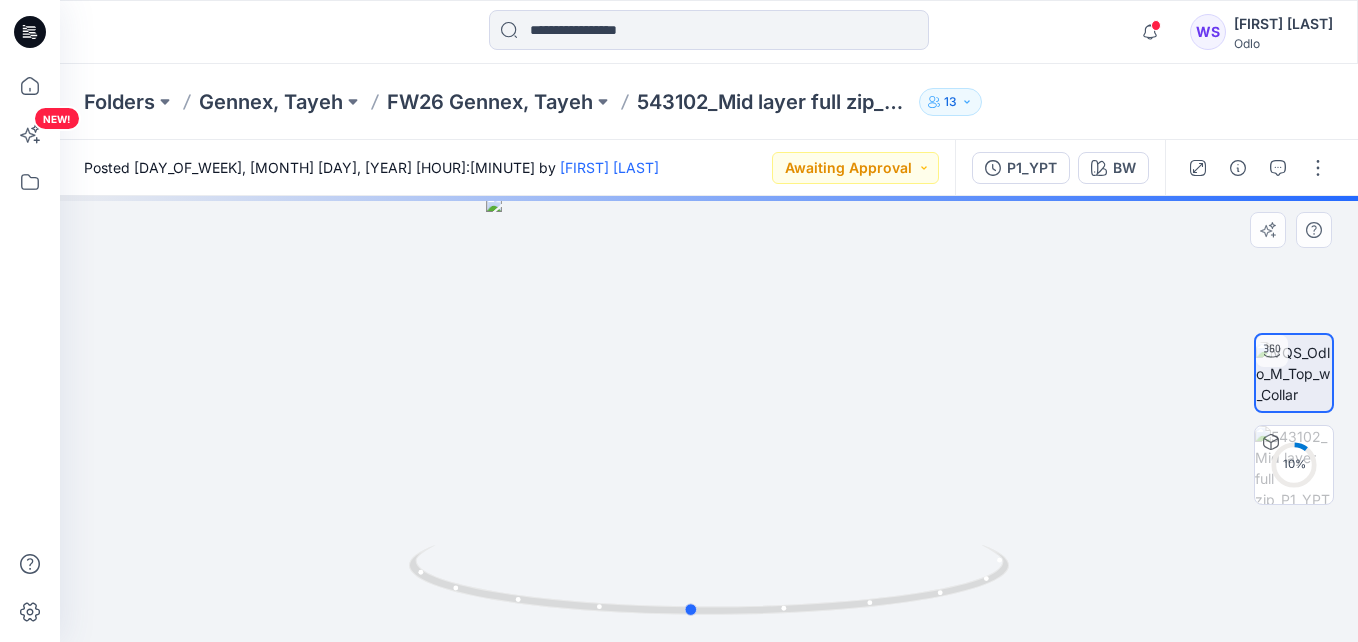 drag, startPoint x: 760, startPoint y: 438, endPoint x: 865, endPoint y: 430, distance: 105.30432 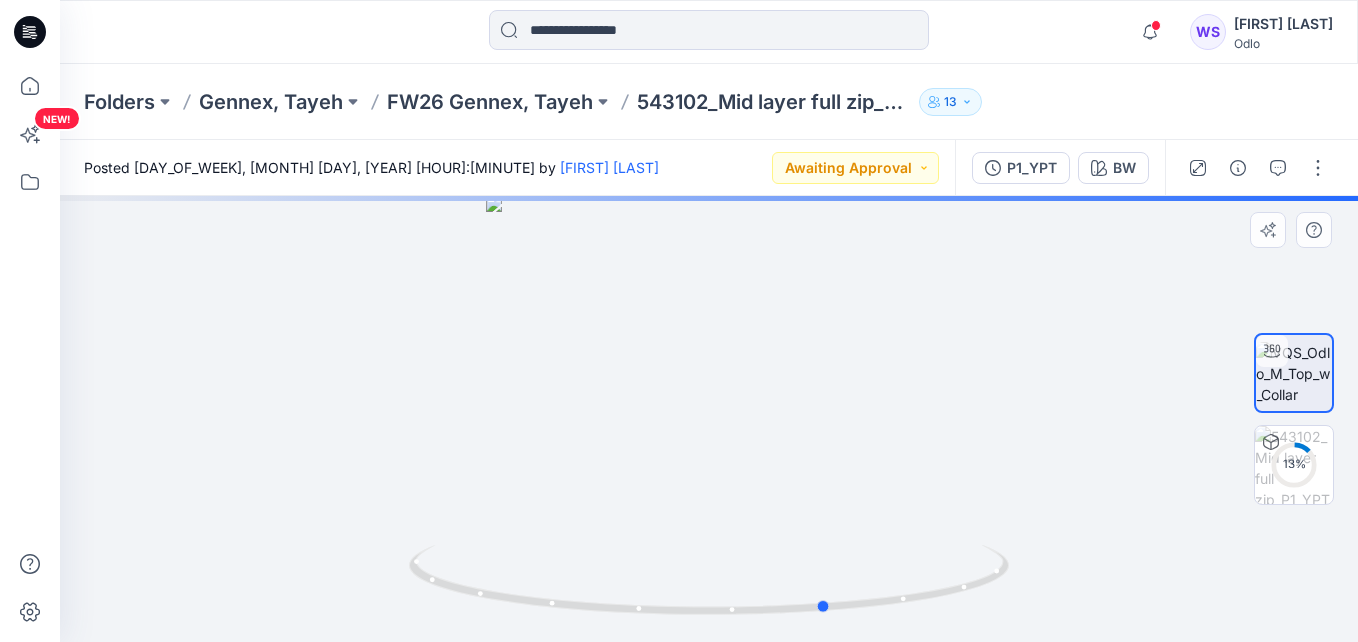 drag, startPoint x: 804, startPoint y: 427, endPoint x: 947, endPoint y: 413, distance: 143.68369 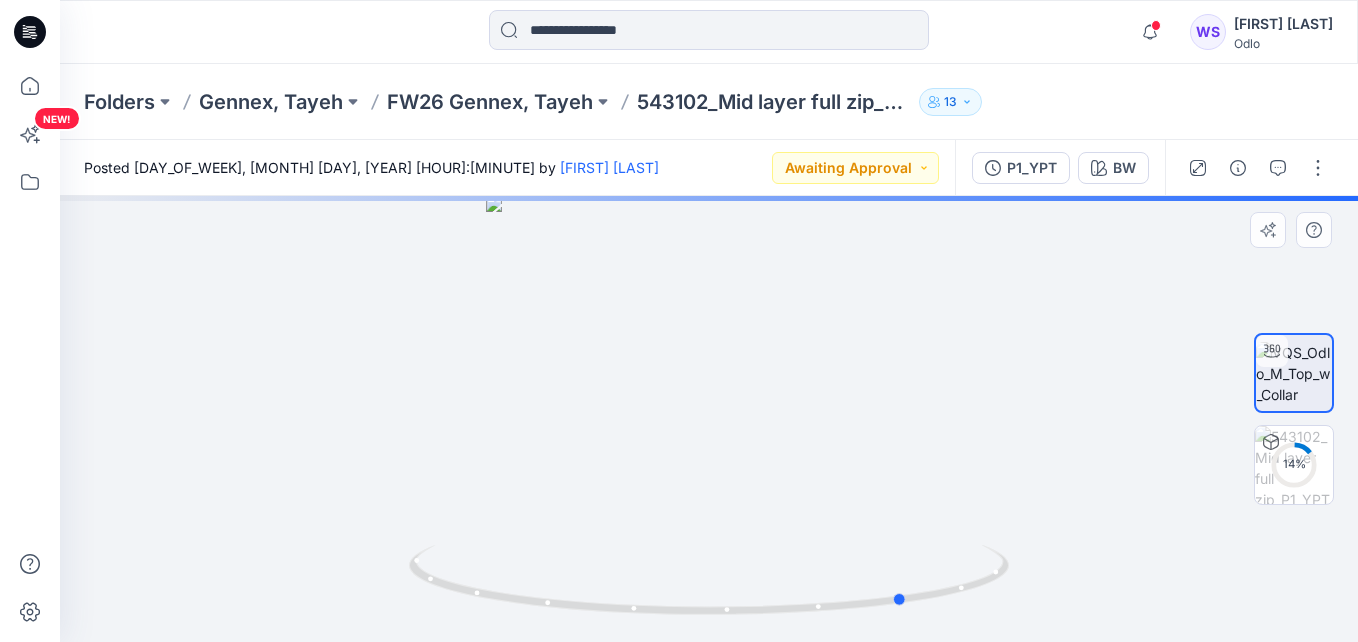 drag, startPoint x: 781, startPoint y: 439, endPoint x: 902, endPoint y: 433, distance: 121.14867 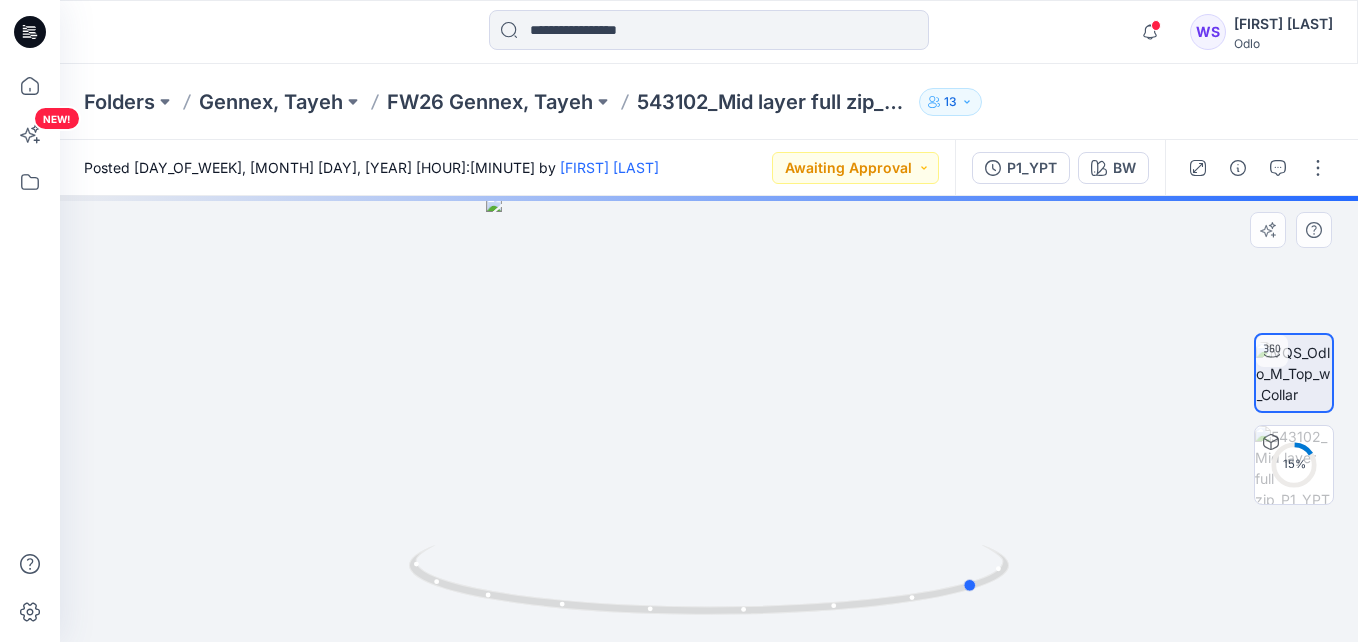 drag, startPoint x: 794, startPoint y: 441, endPoint x: 873, endPoint y: 437, distance: 79.101204 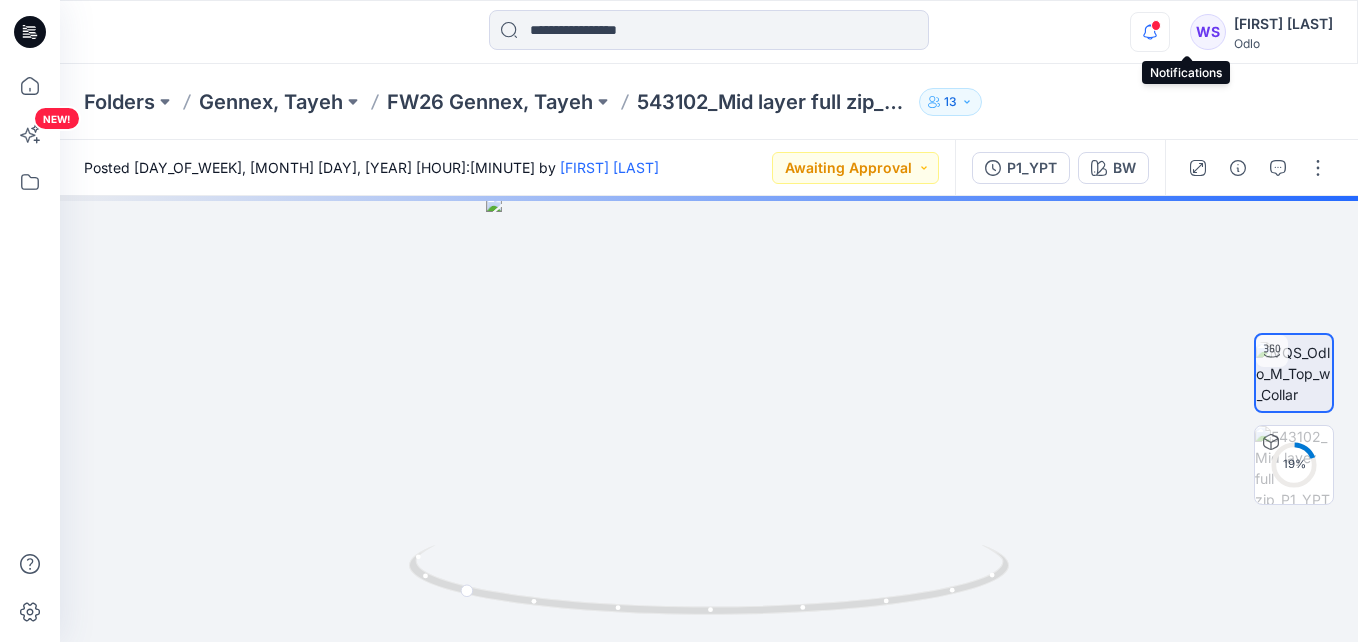 click 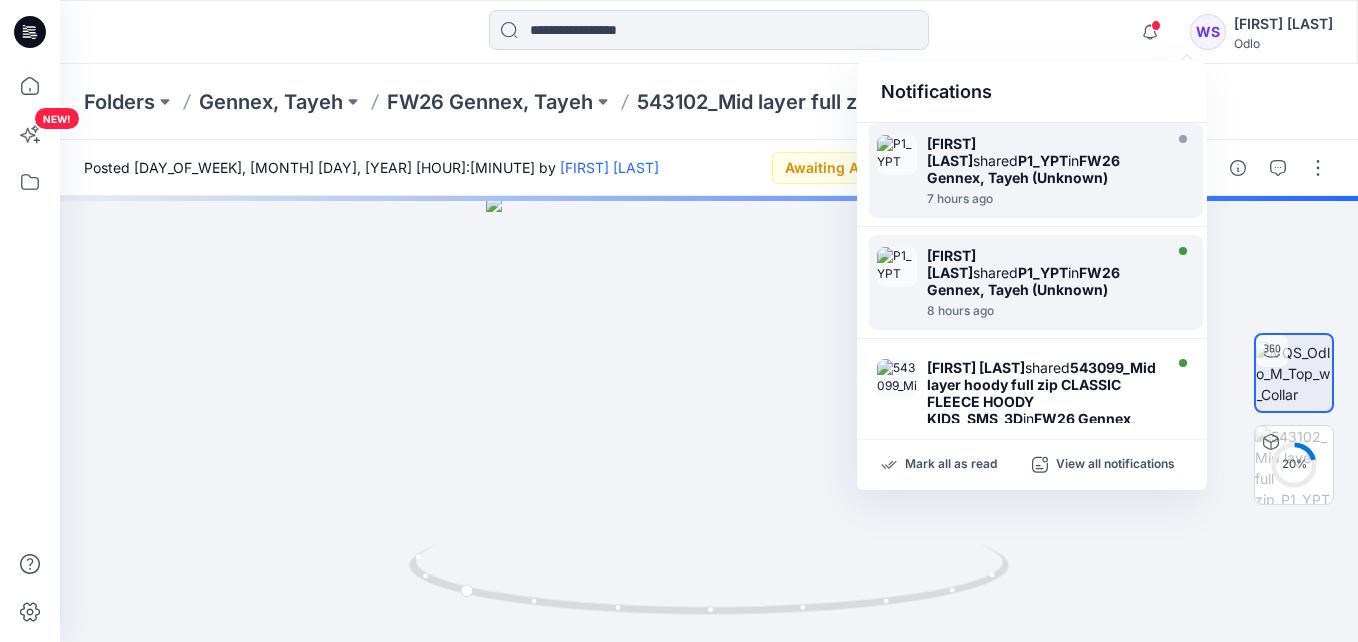 click on "FW26 Gennex, Tayeh (Unknown)" at bounding box center (1023, 281) 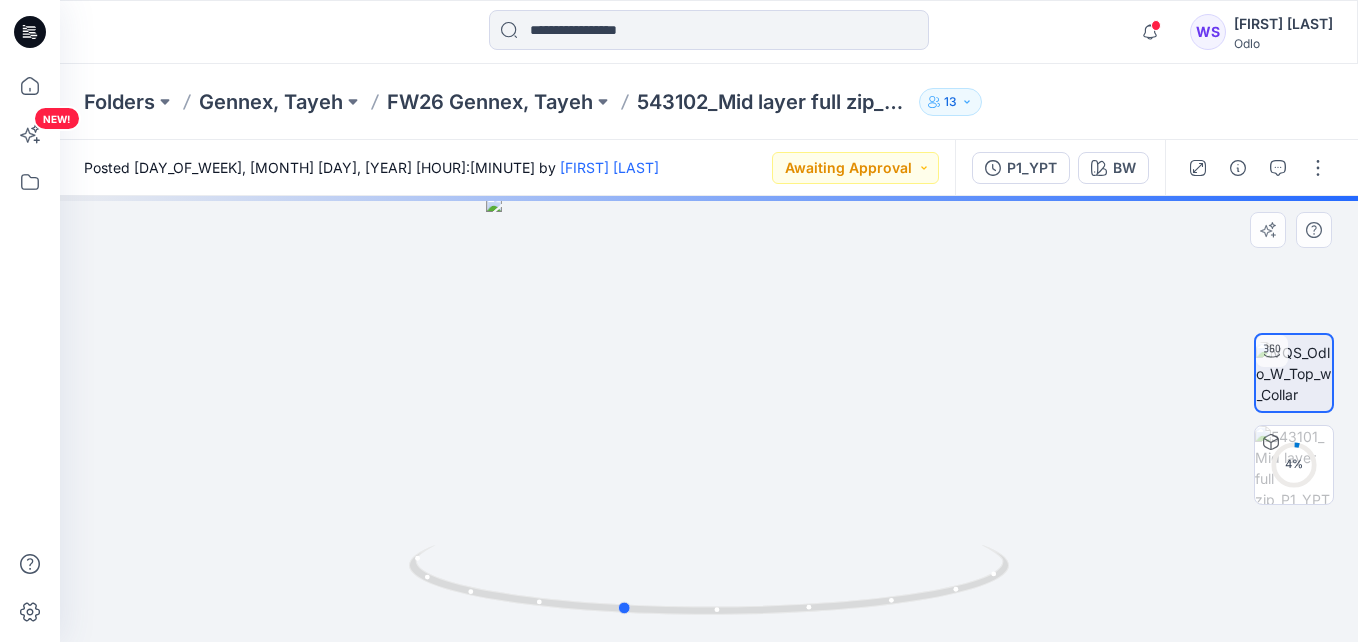 drag, startPoint x: 904, startPoint y: 362, endPoint x: 816, endPoint y: 360, distance: 88.02273 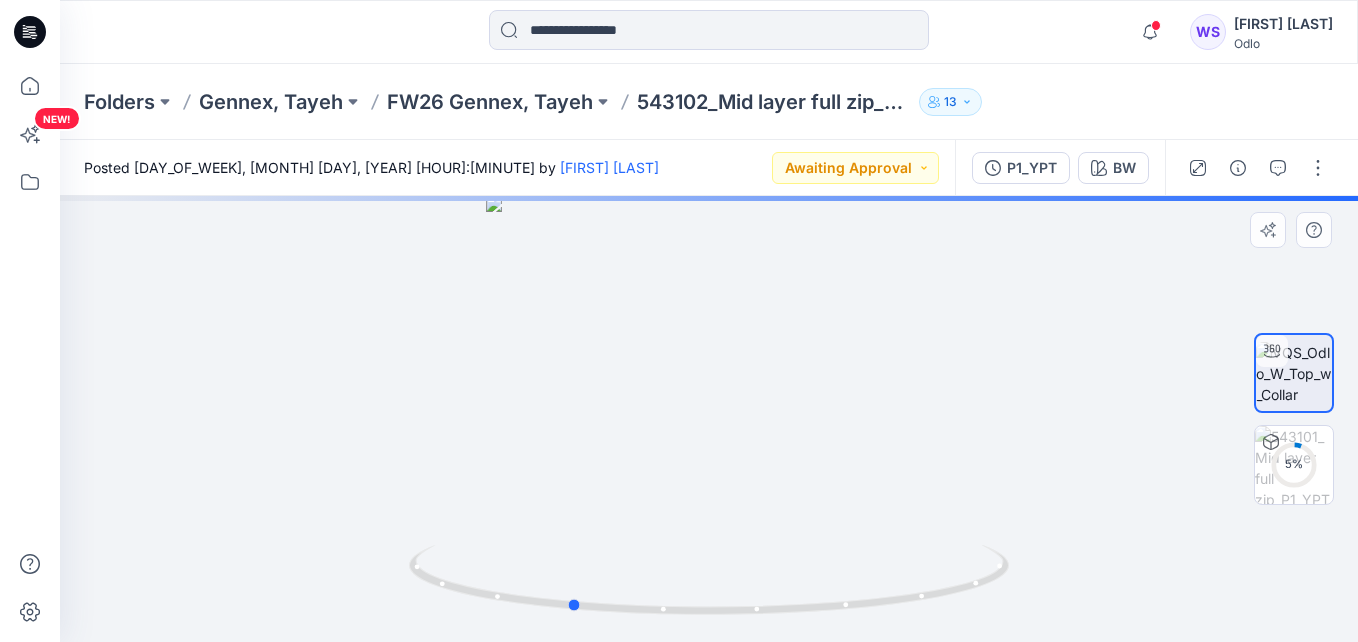 drag, startPoint x: 827, startPoint y: 379, endPoint x: 792, endPoint y: 382, distance: 35.128338 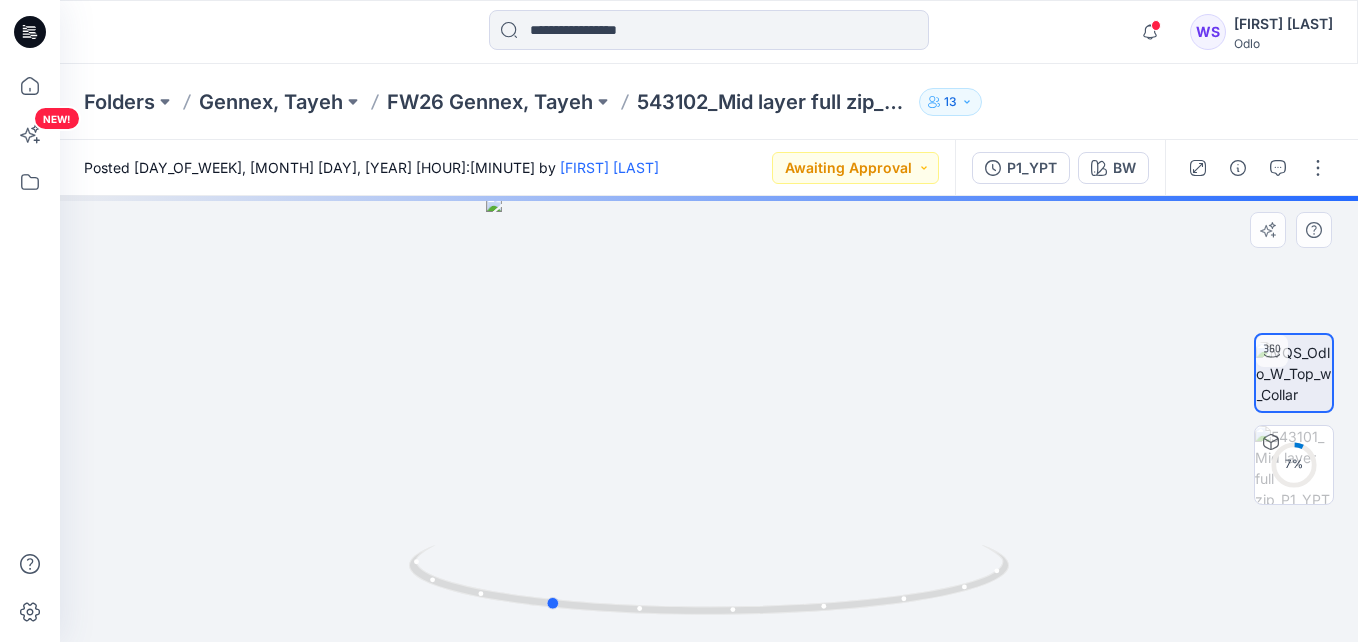 drag, startPoint x: 856, startPoint y: 399, endPoint x: 712, endPoint y: 399, distance: 144 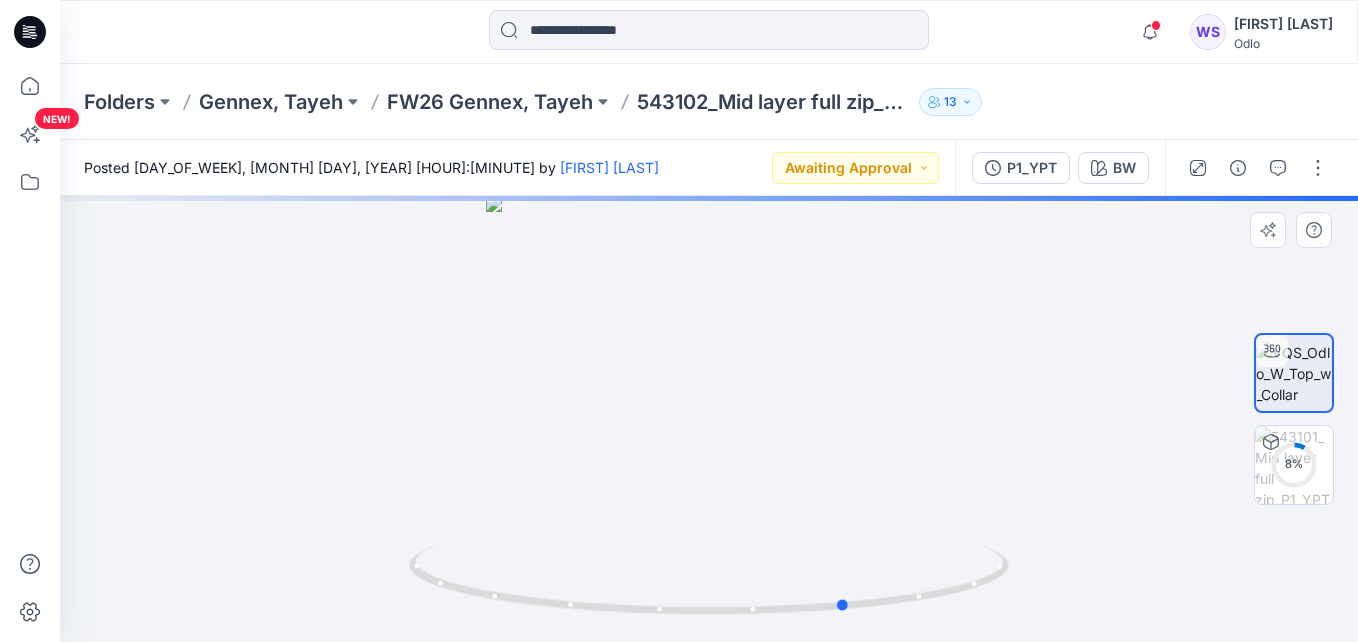 drag, startPoint x: 885, startPoint y: 403, endPoint x: 714, endPoint y: 412, distance: 171.23668 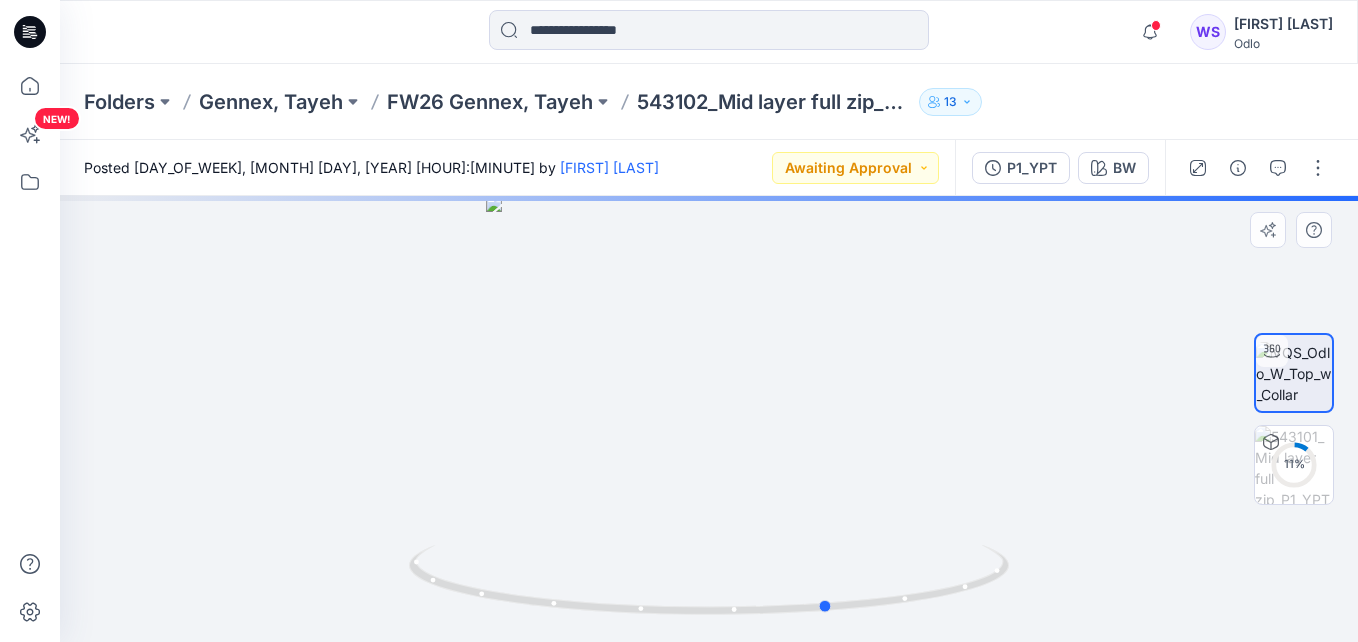 click at bounding box center [709, 419] 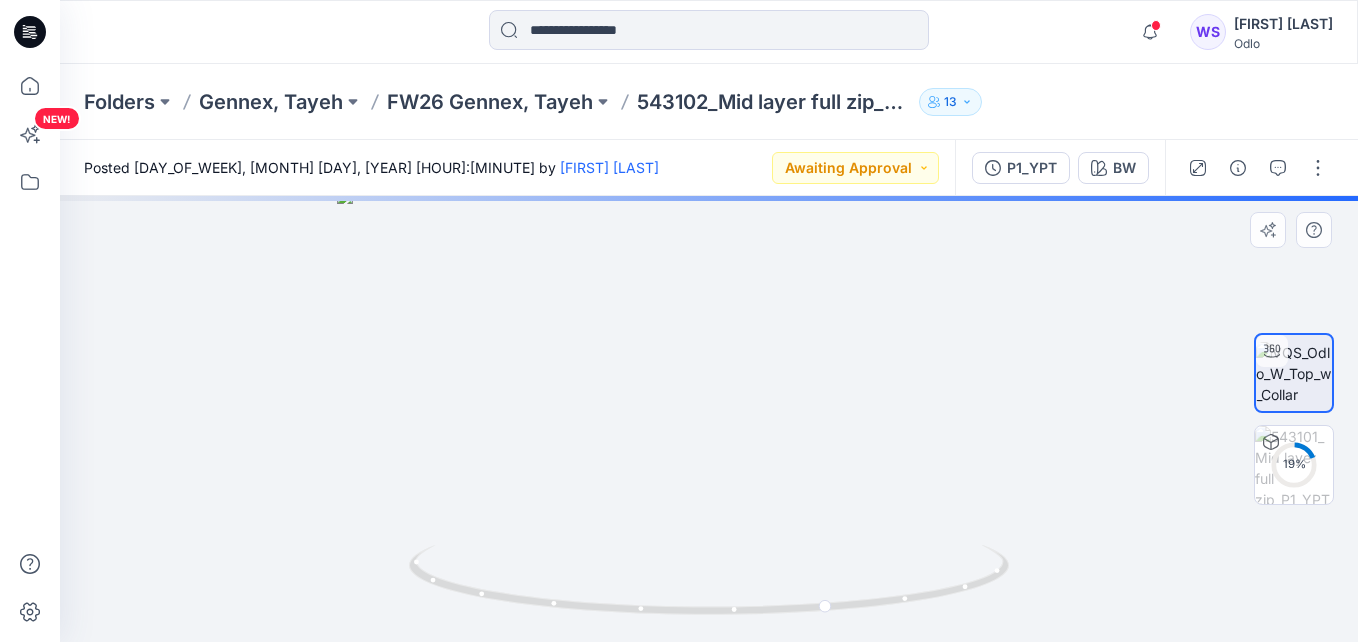 drag, startPoint x: 848, startPoint y: 370, endPoint x: 833, endPoint y: 511, distance: 141.79562 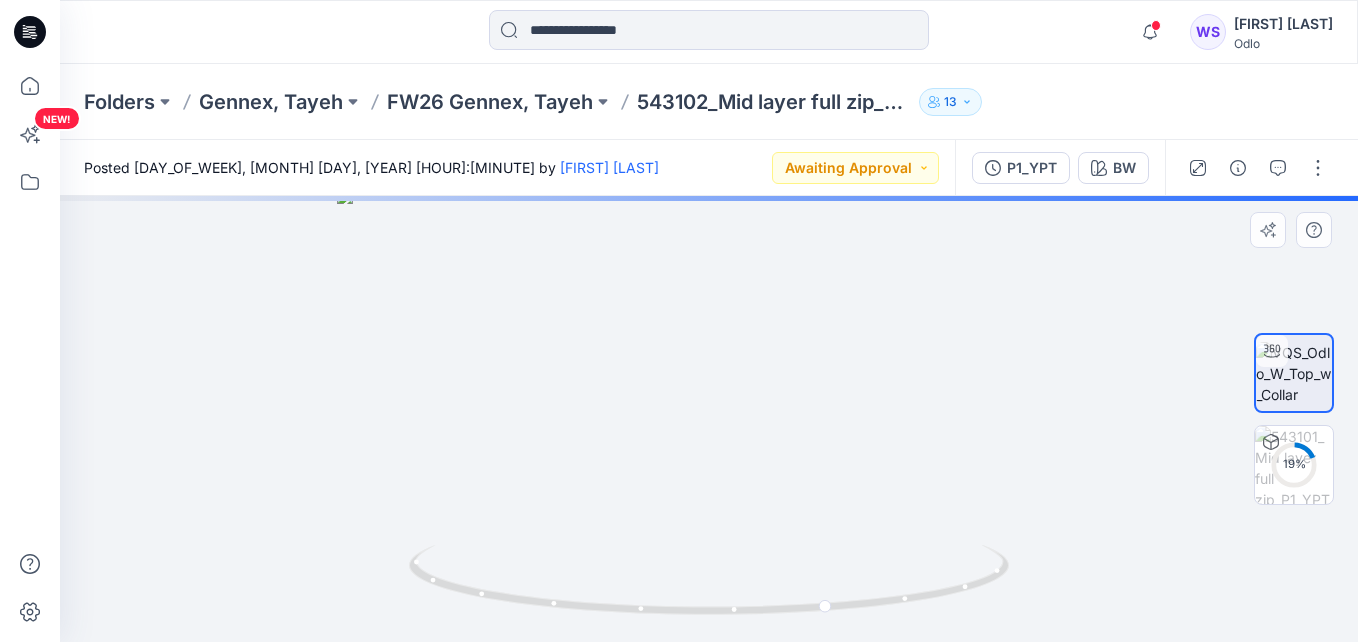click at bounding box center (709, 415) 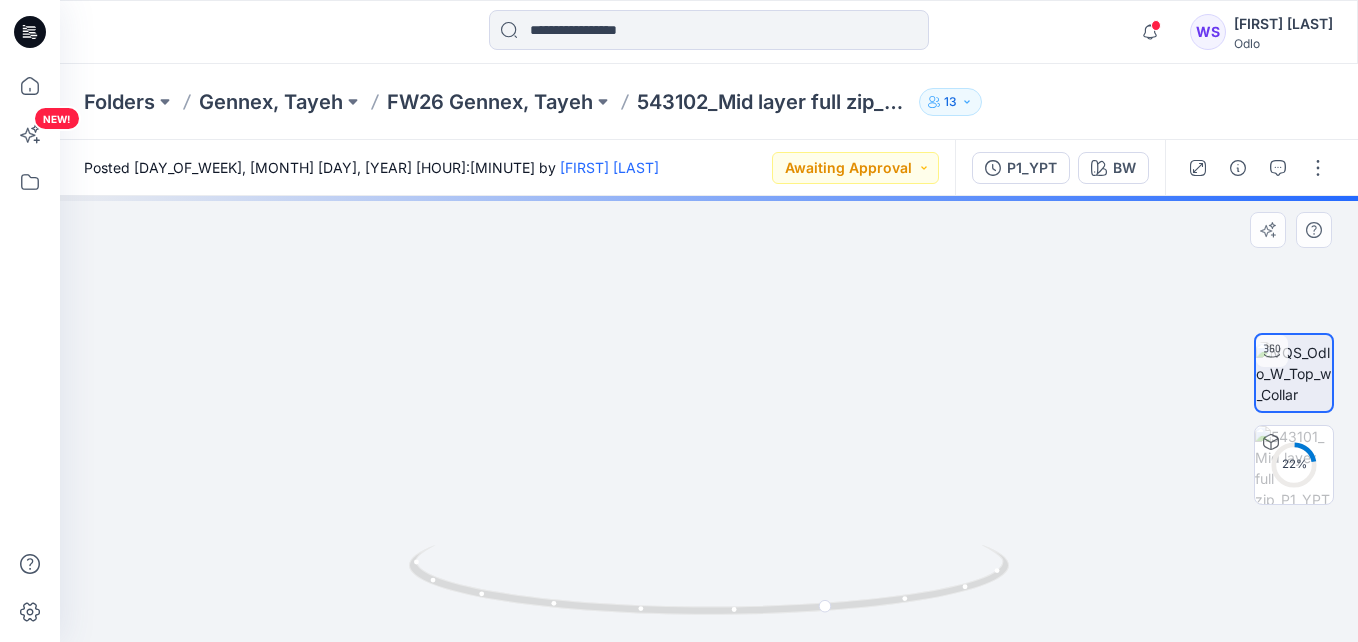 drag, startPoint x: 833, startPoint y: 516, endPoint x: 914, endPoint y: 232, distance: 295.32526 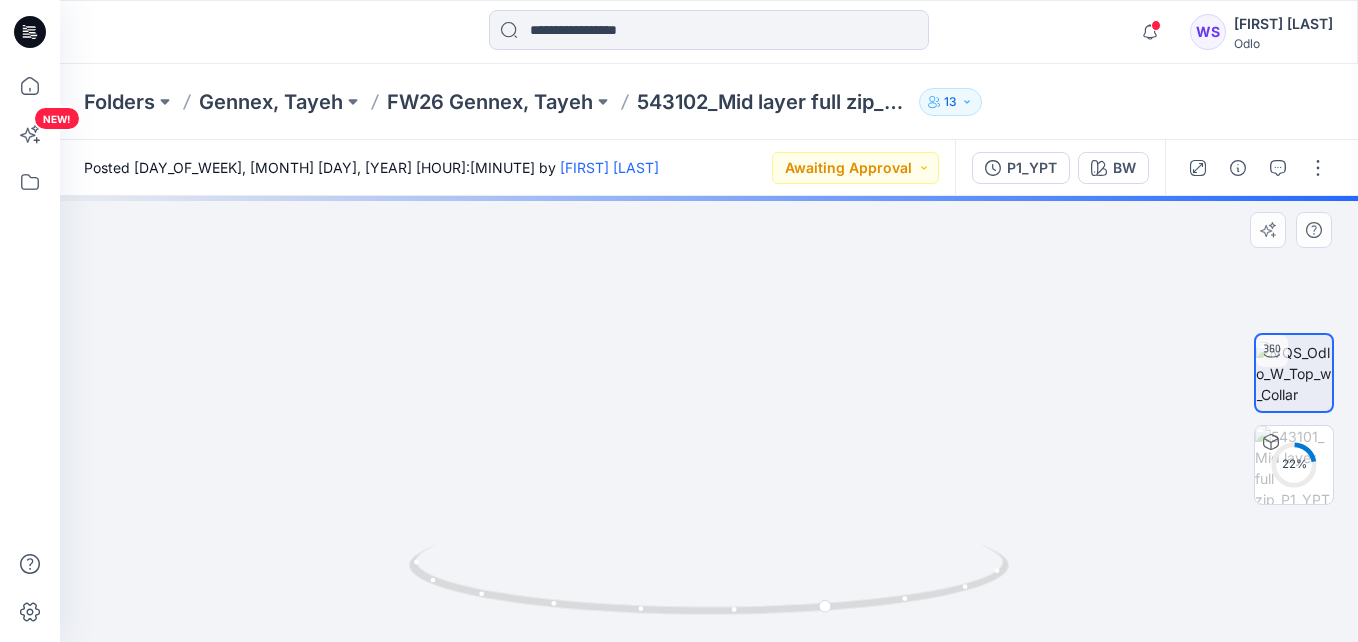 click at bounding box center [709, 273] 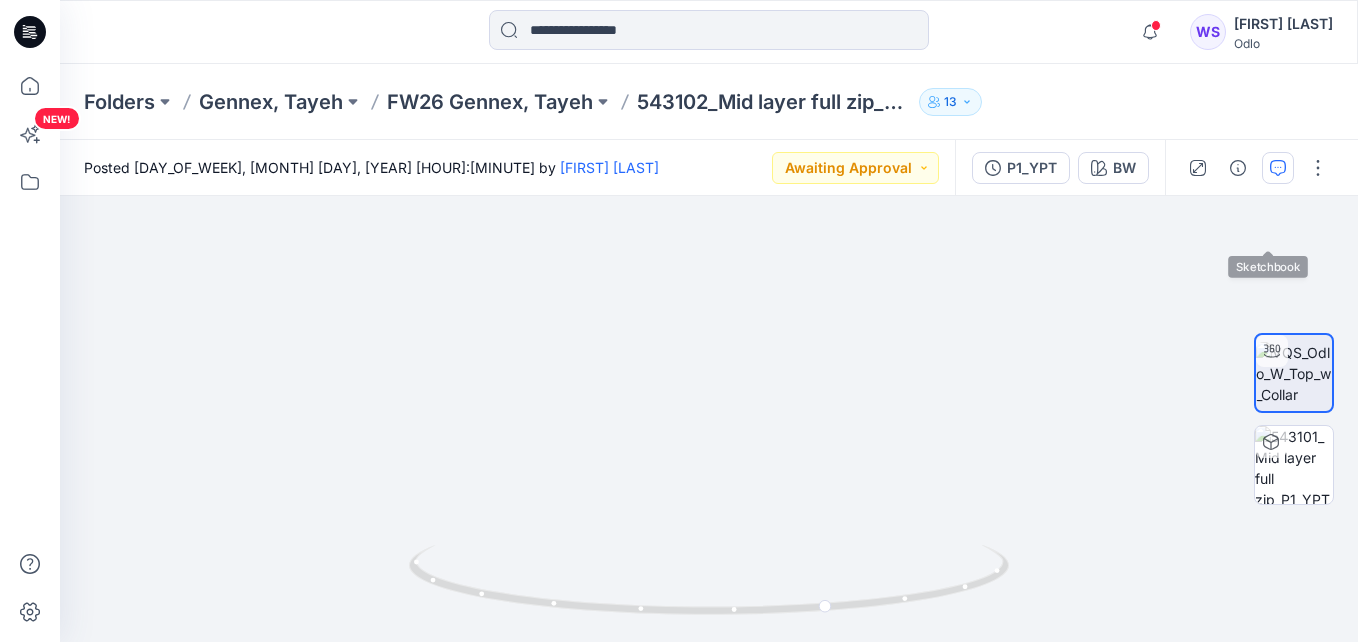 click 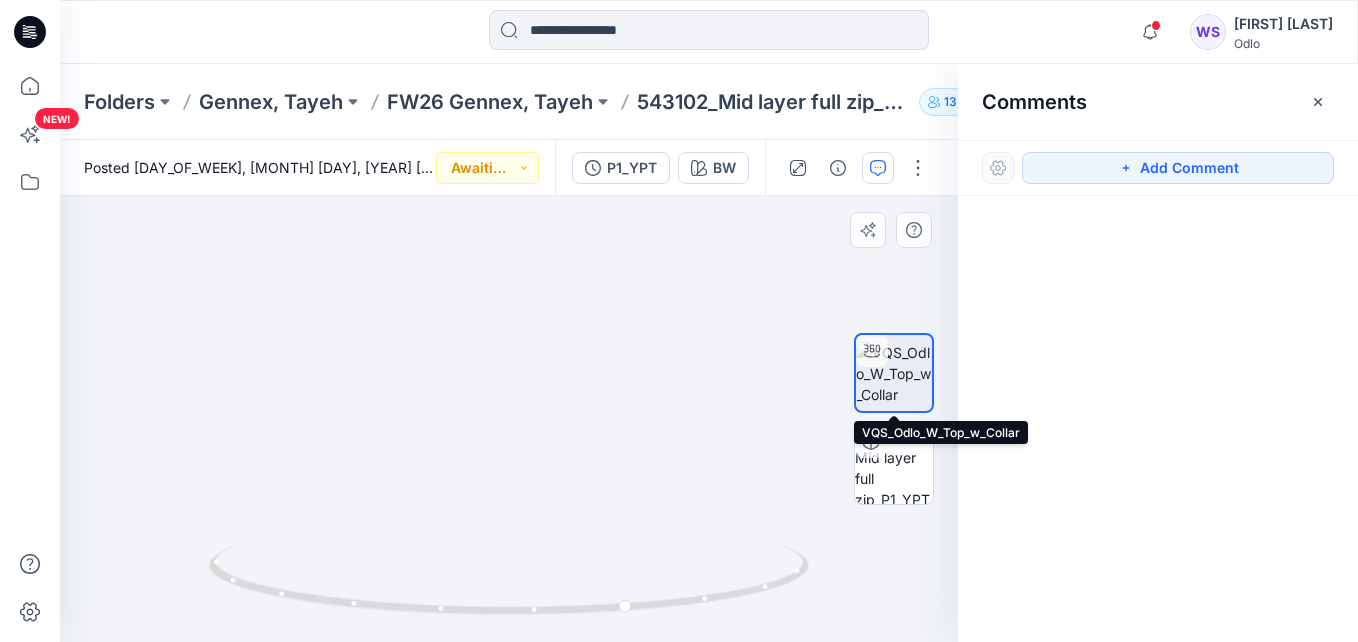 click at bounding box center (894, 373) 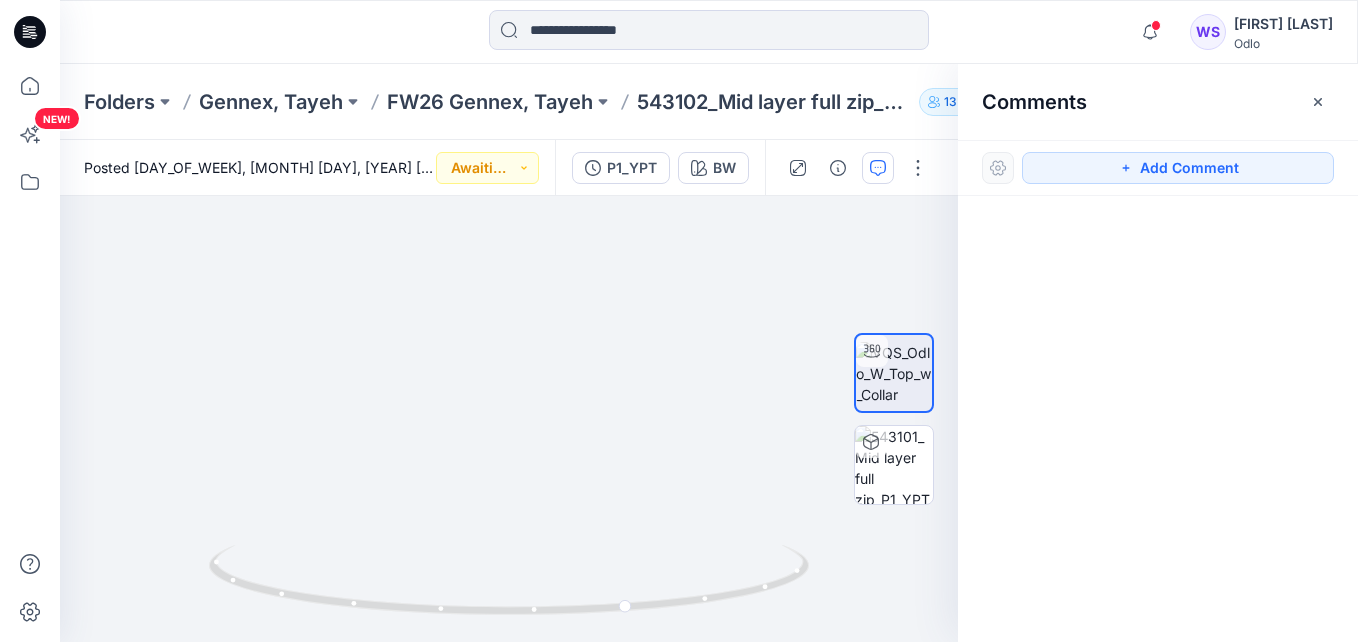 click on "Comments" at bounding box center [1158, 101] 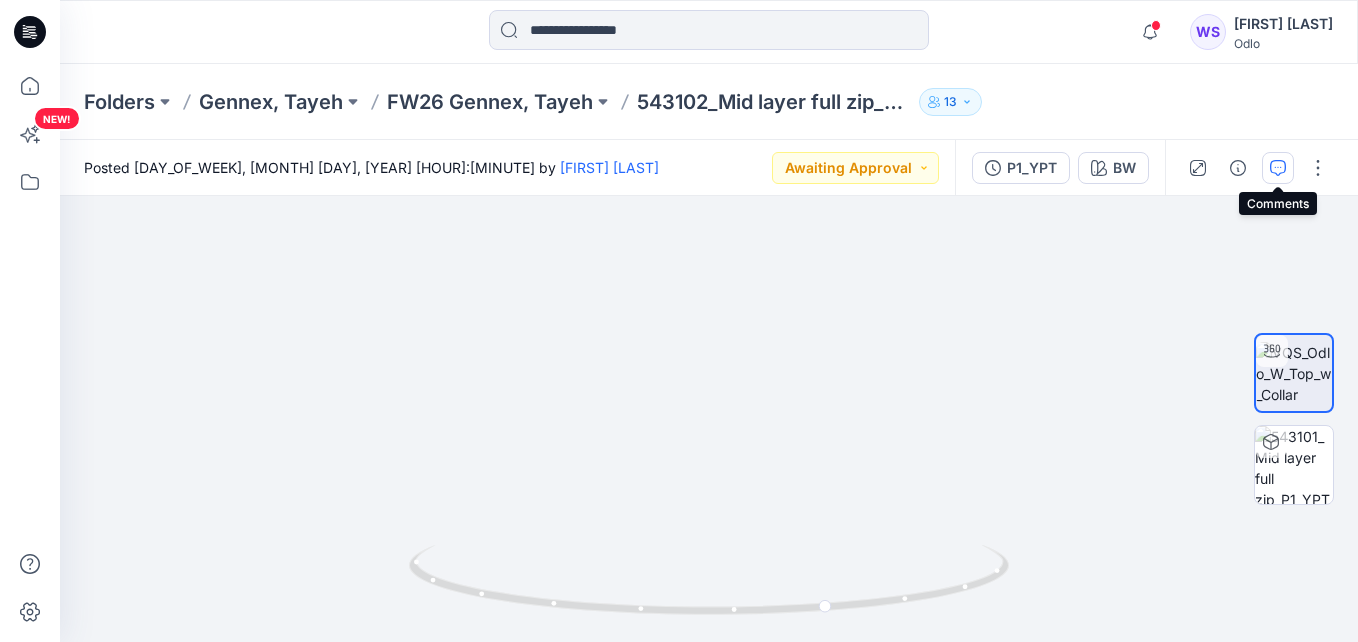 click 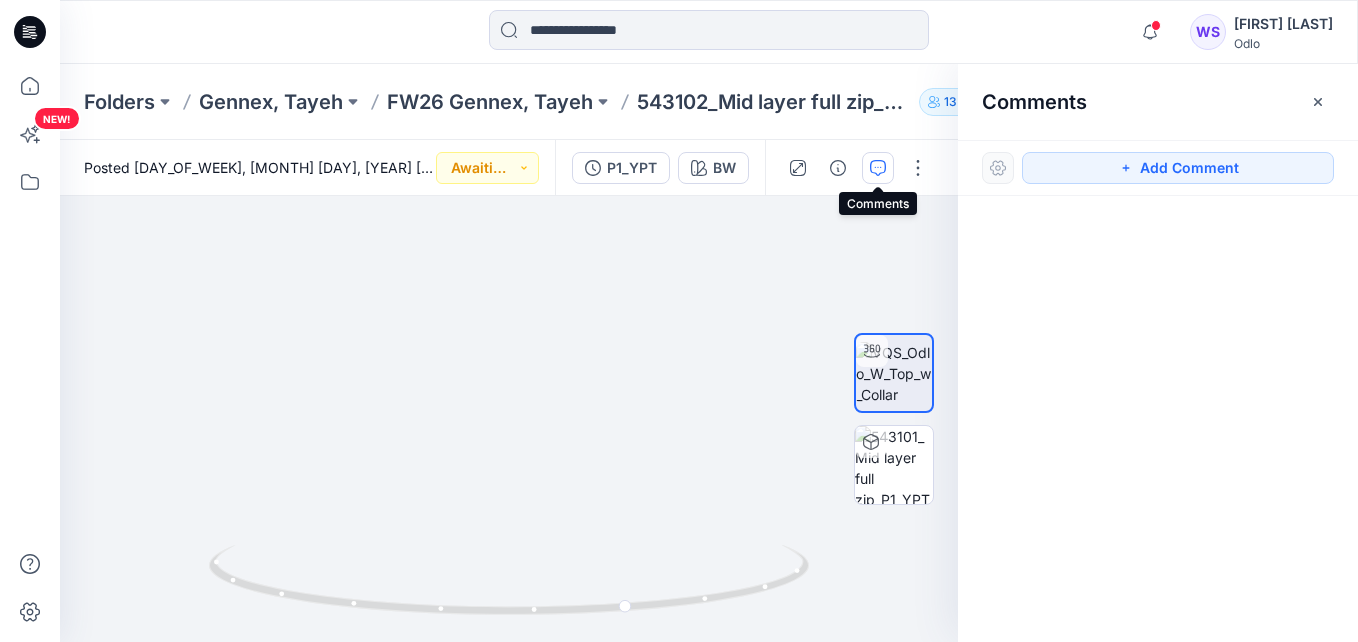 click at bounding box center (878, 168) 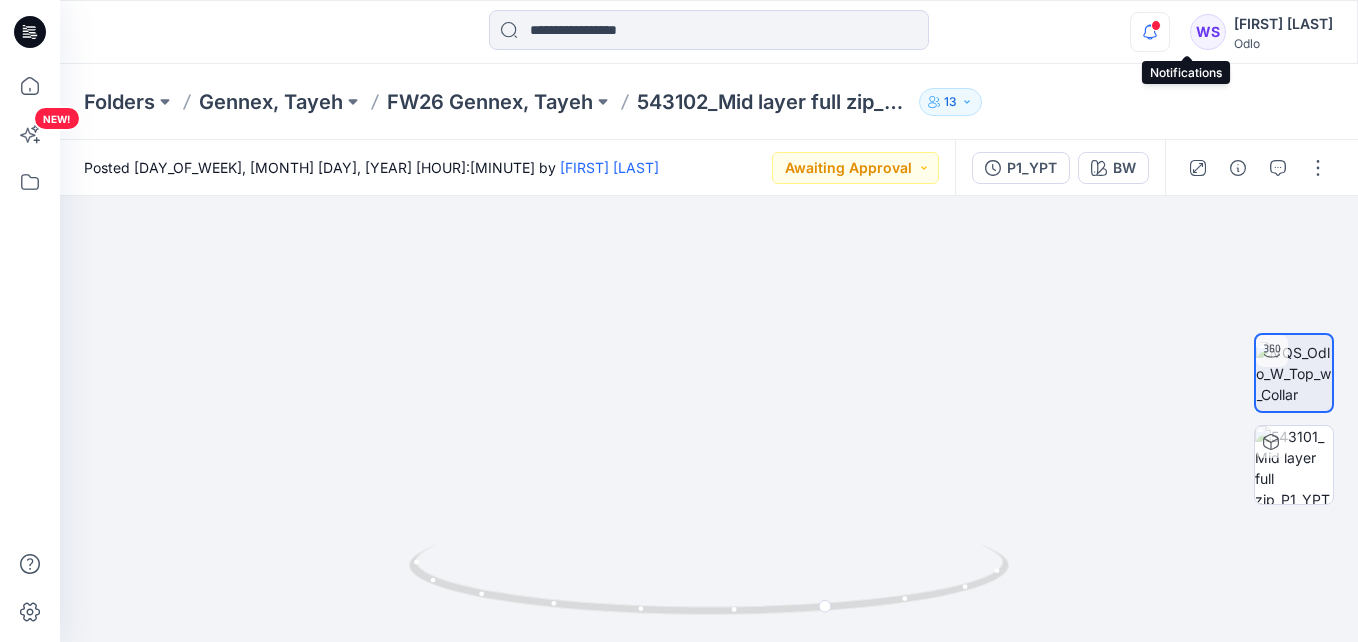 click 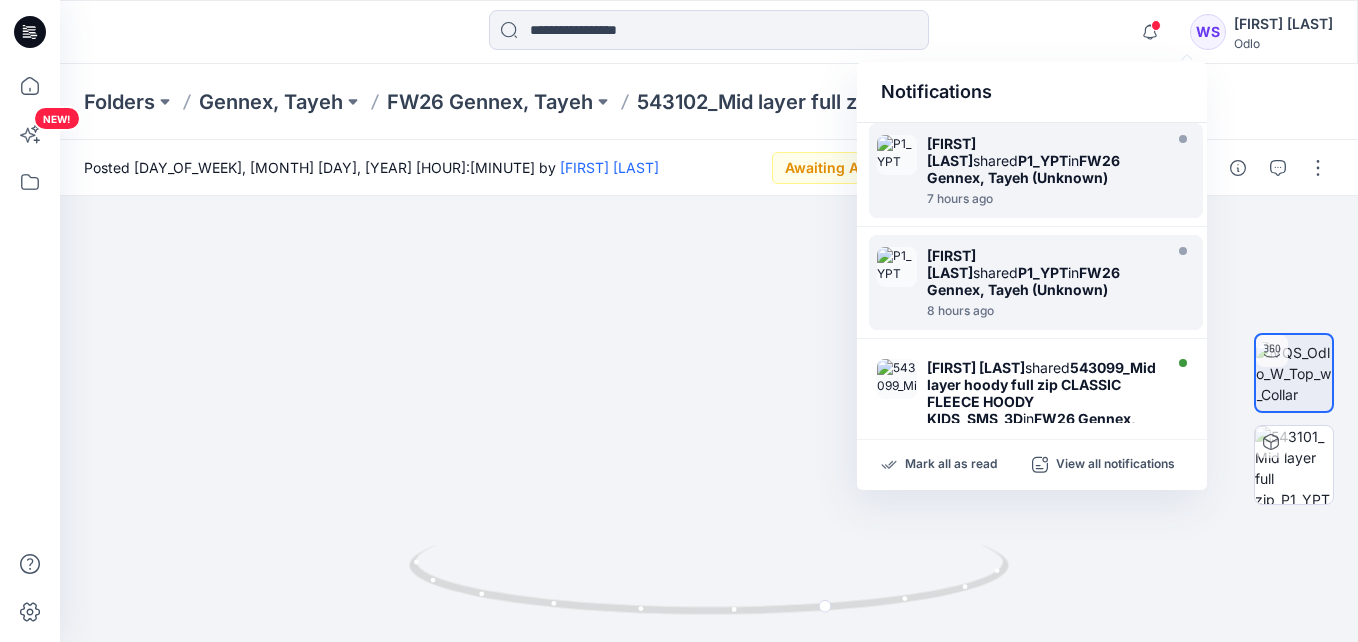 click on "Pongpat T  shared  P1_YPT  in  FW26 Gennex, Tayeh (Unknown)" at bounding box center [1042, 272] 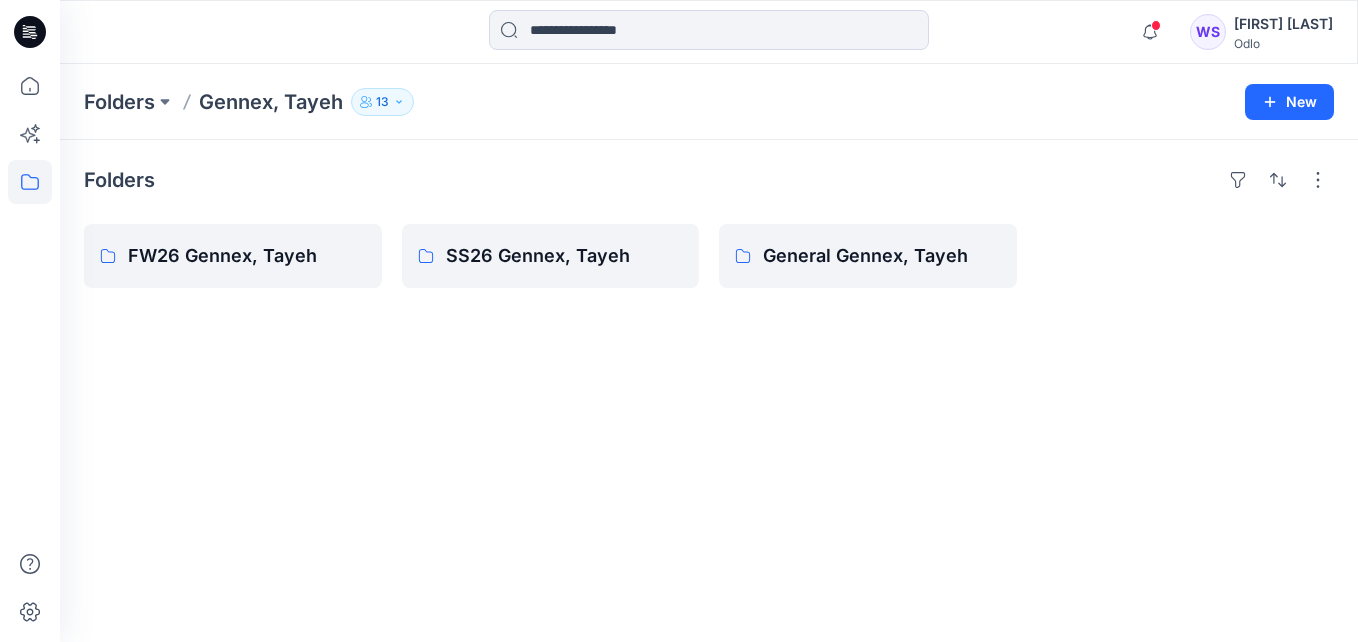 scroll, scrollTop: 0, scrollLeft: 0, axis: both 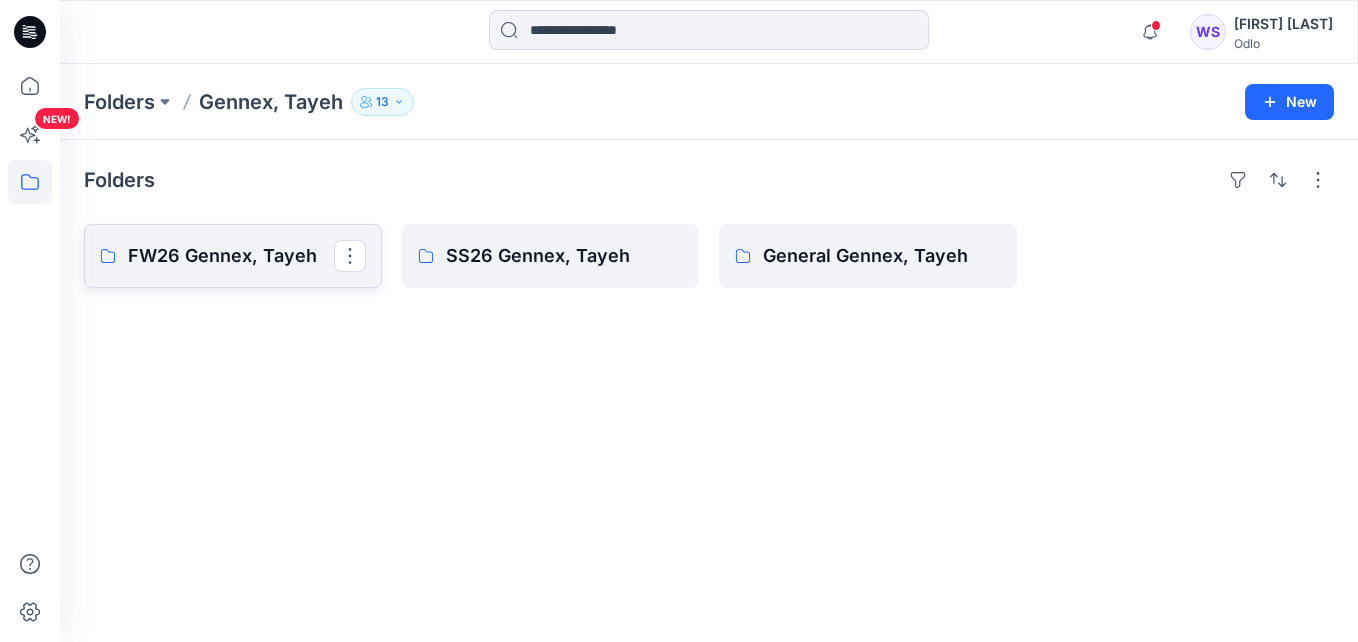 click on "FW26 Gennex, Tayeh" at bounding box center [231, 256] 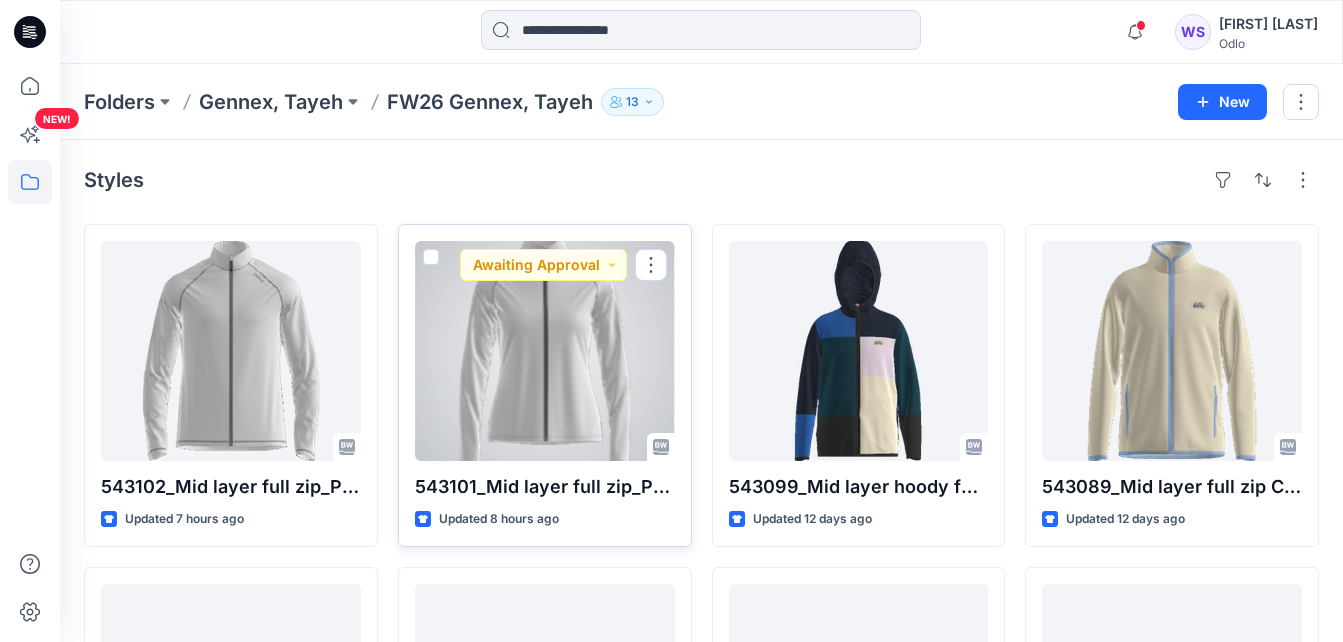 click at bounding box center [545, 351] 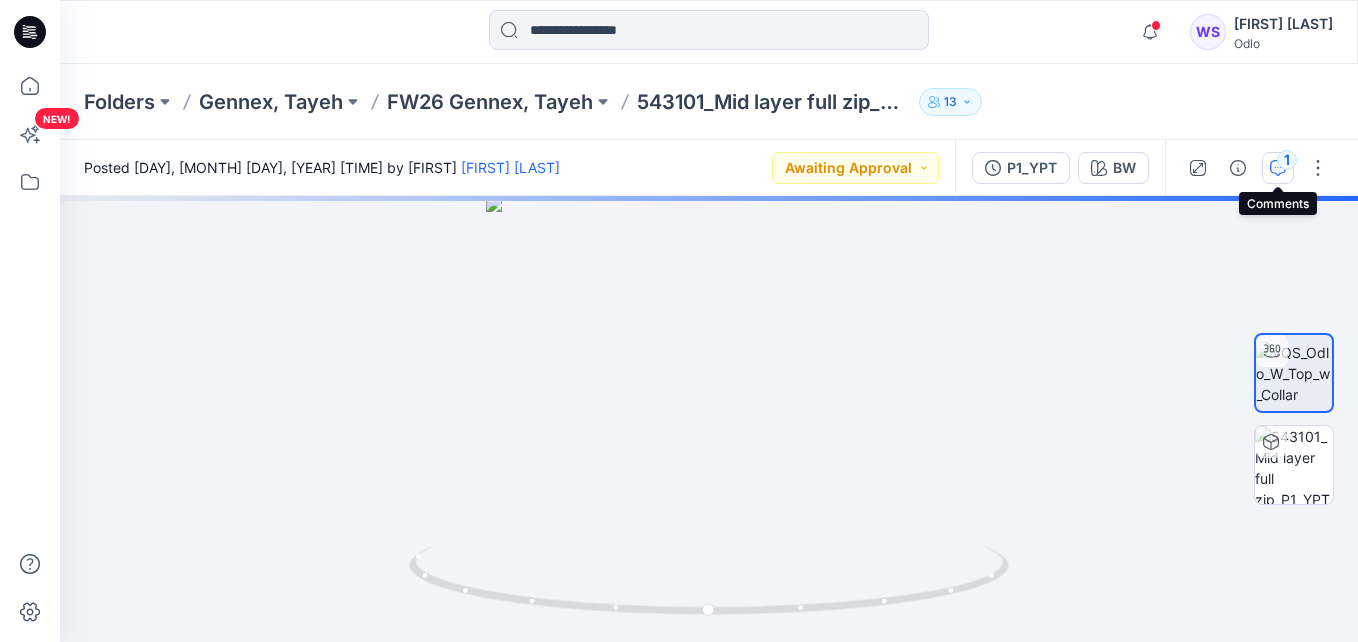 click on "1" at bounding box center (1278, 168) 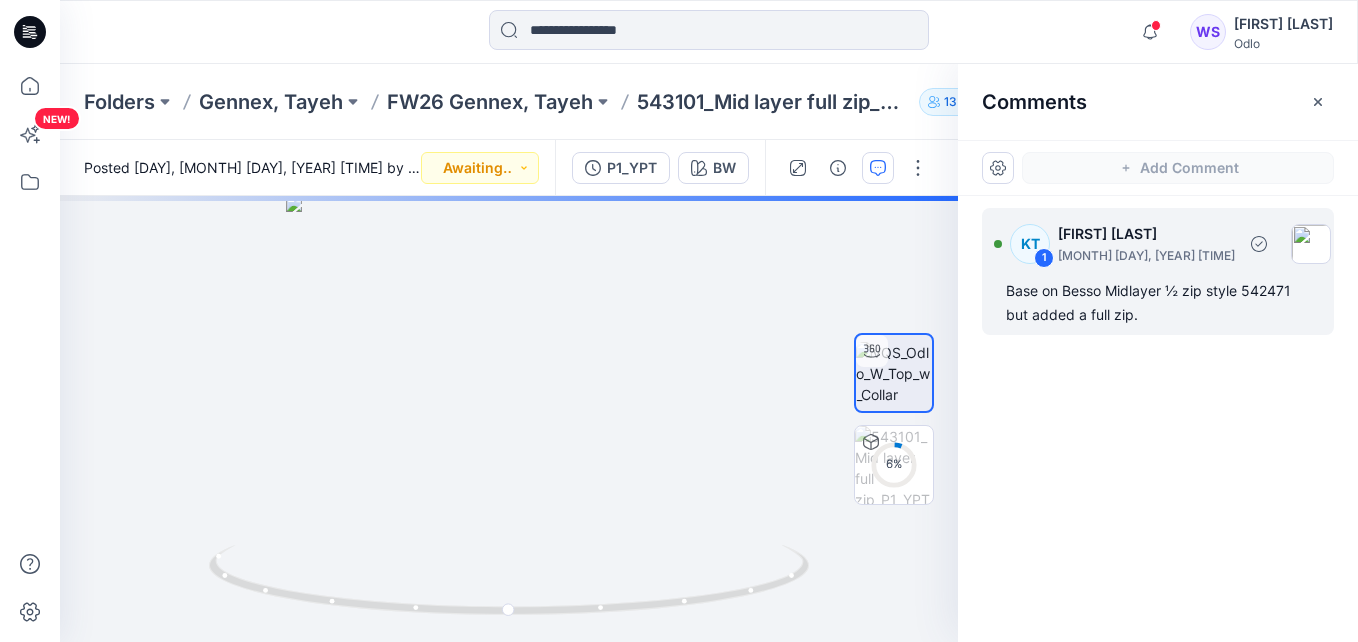click on "Base on Besso Midlayer ½ zip style 542471 but added a full zip." at bounding box center [1158, 303] 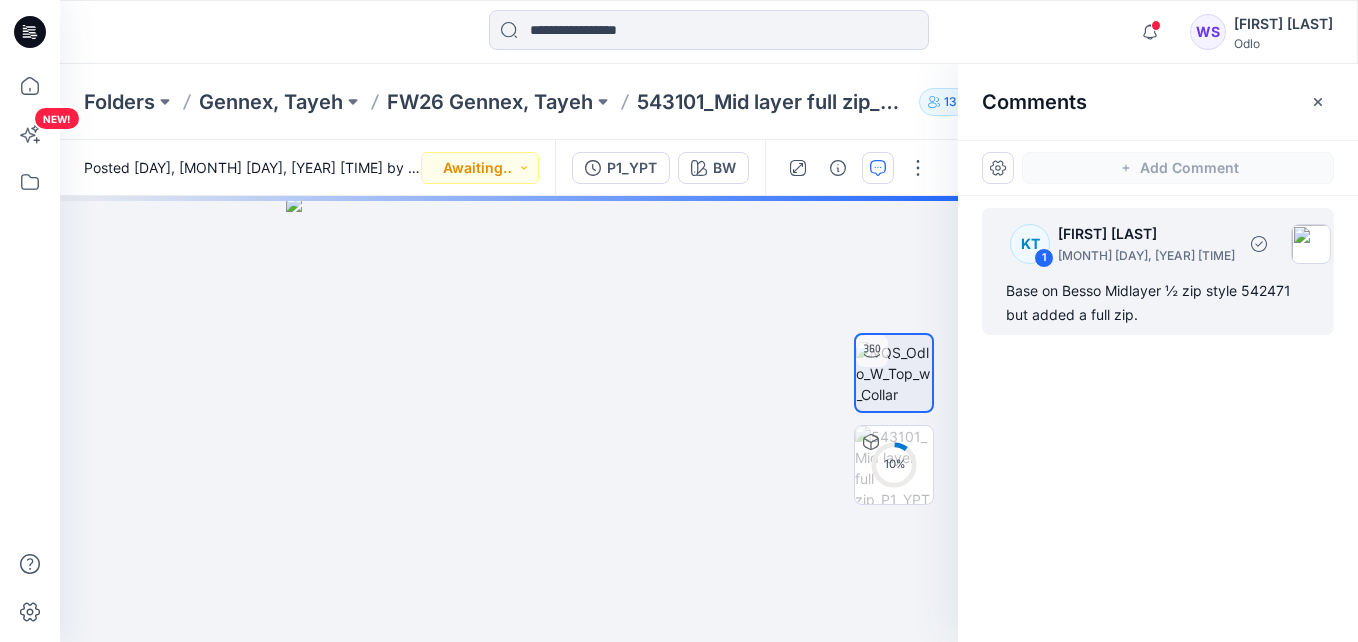 click on "[MONTH] [DAY], [YEAR] [TIME]" at bounding box center (1146, 256) 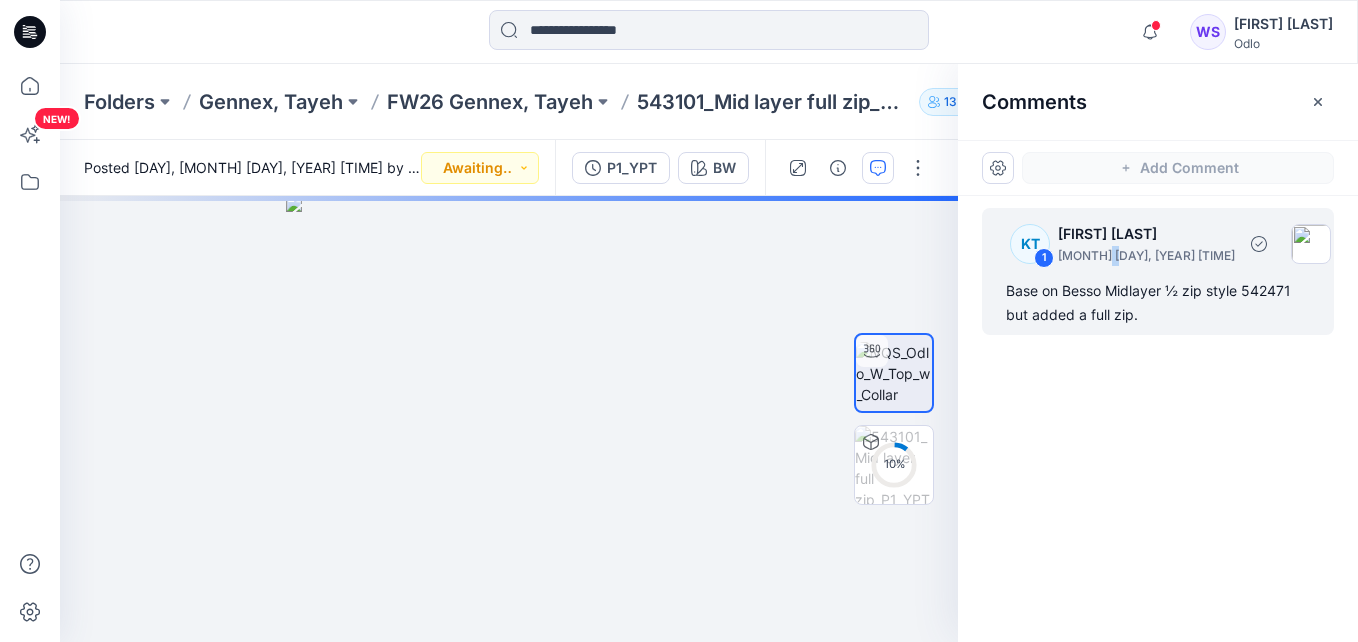 click on "[MONTH] [DAY], [YEAR] [TIME]" at bounding box center [1146, 256] 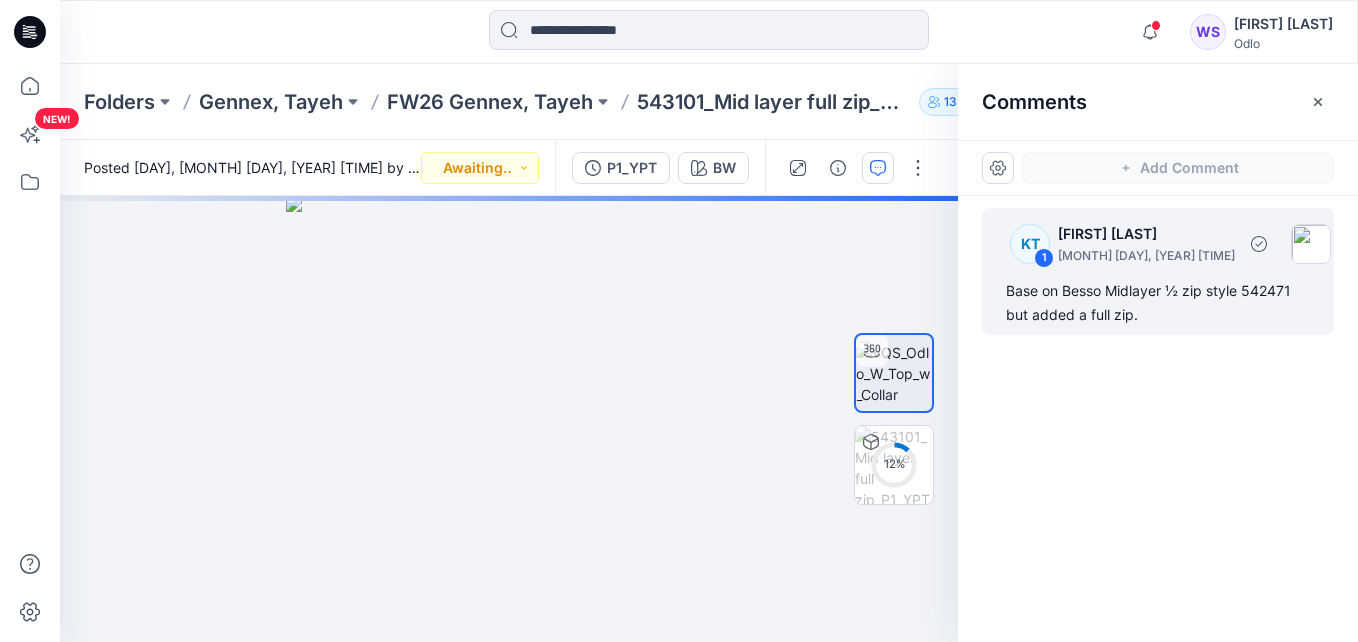 drag, startPoint x: 1101, startPoint y: 265, endPoint x: 1085, endPoint y: 280, distance: 21.931713 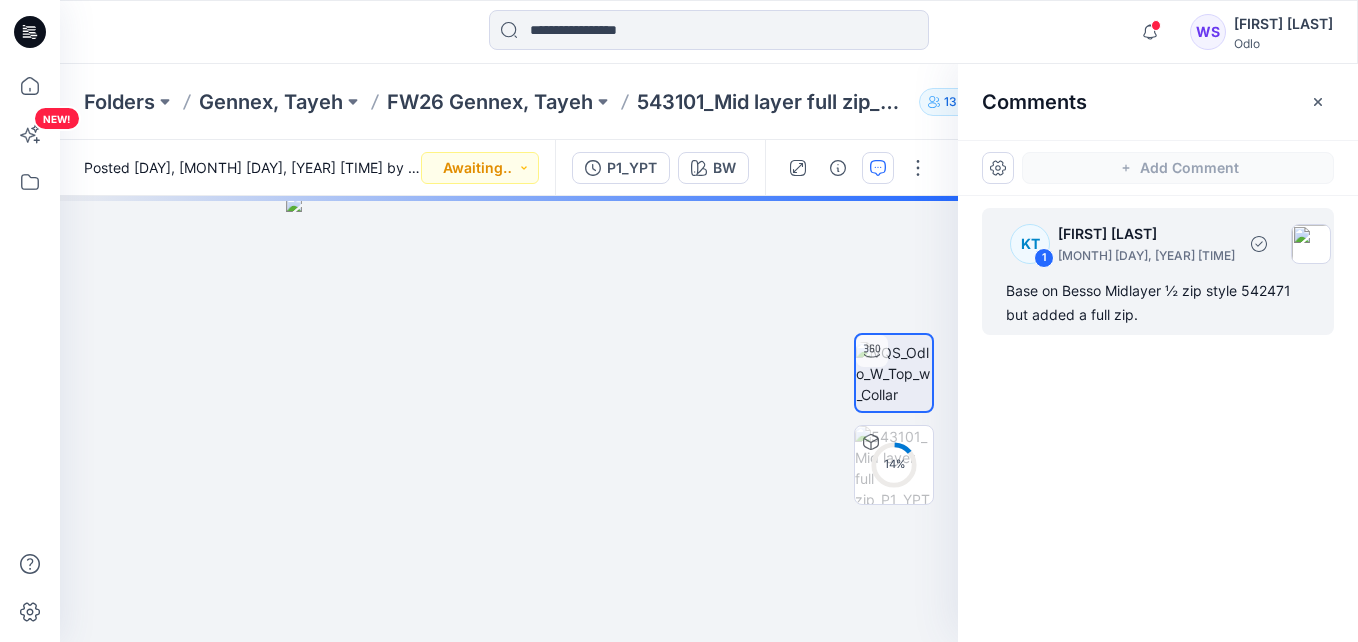 click at bounding box center (1311, 244) 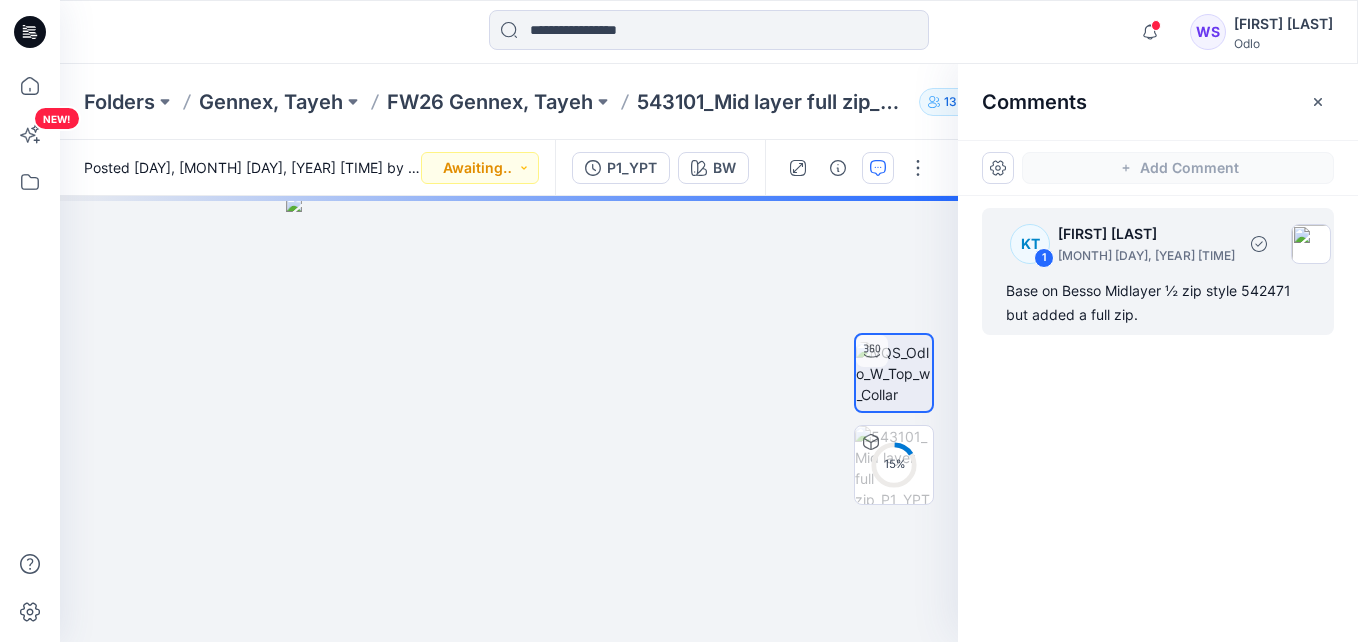 click on "Base on Besso Midlayer ½ zip style 542471 but added a full zip." at bounding box center [1158, 303] 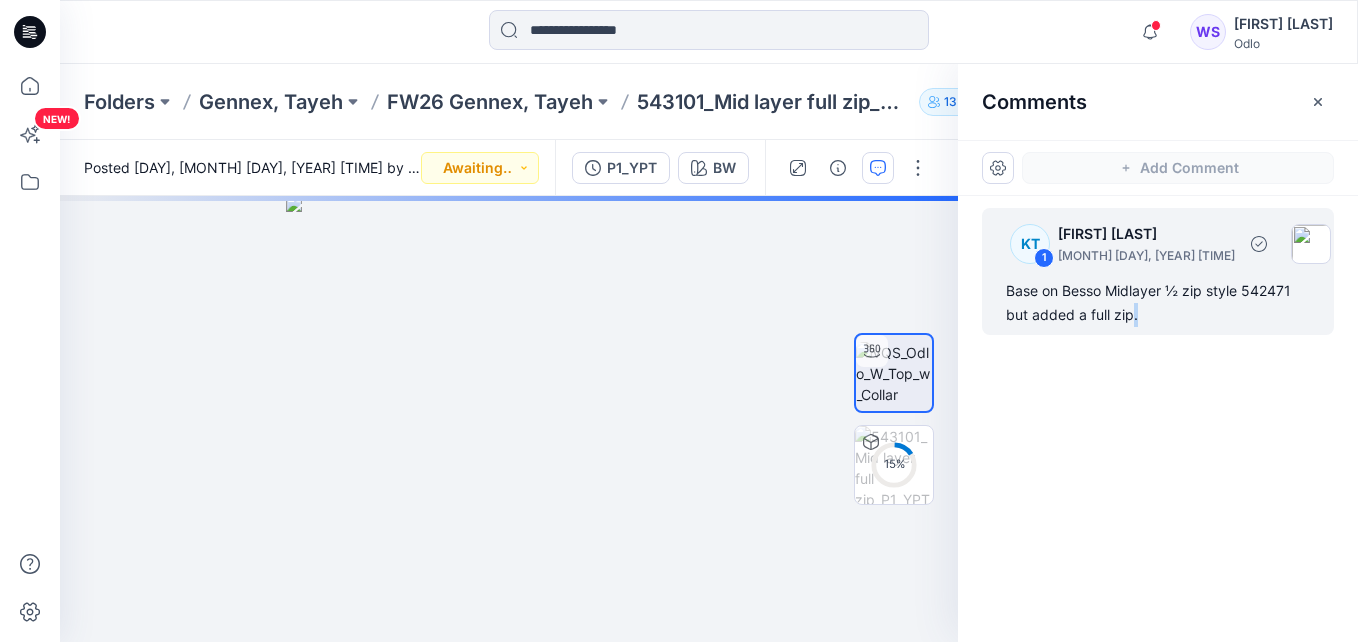 click on "Base on Besso Midlayer ½ zip style 542471 but added a full zip." at bounding box center (1158, 303) 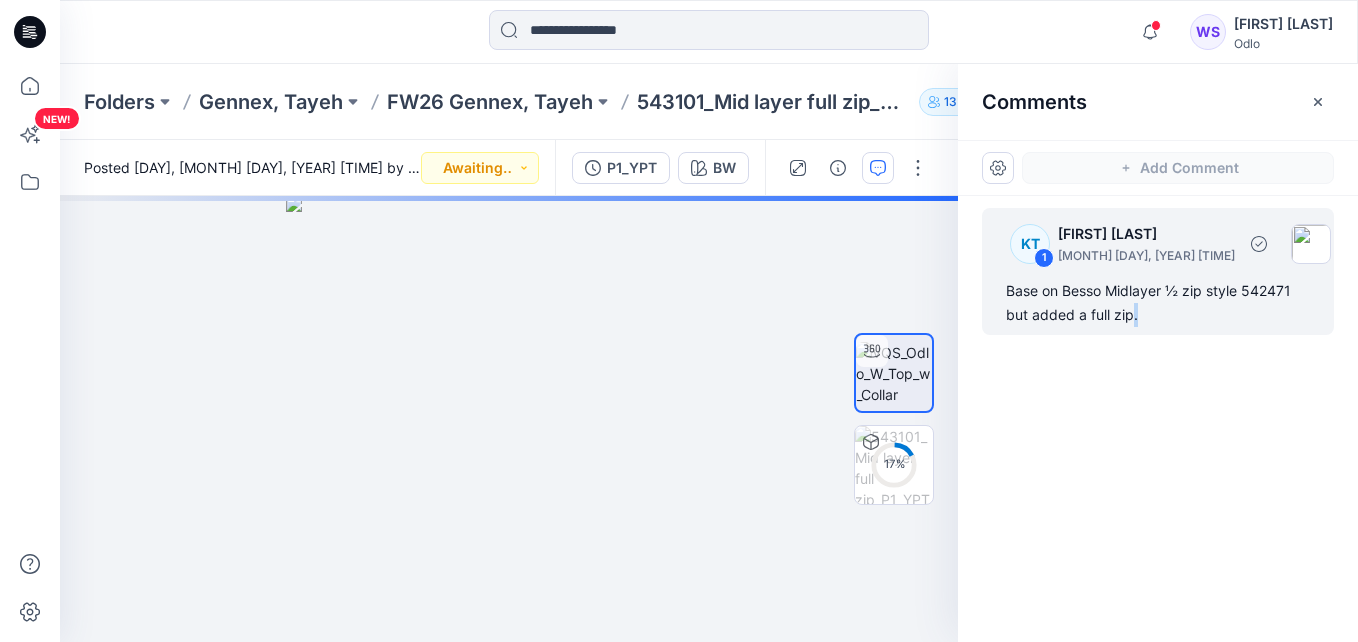 drag, startPoint x: 1144, startPoint y: 305, endPoint x: 1147, endPoint y: 320, distance: 15.297058 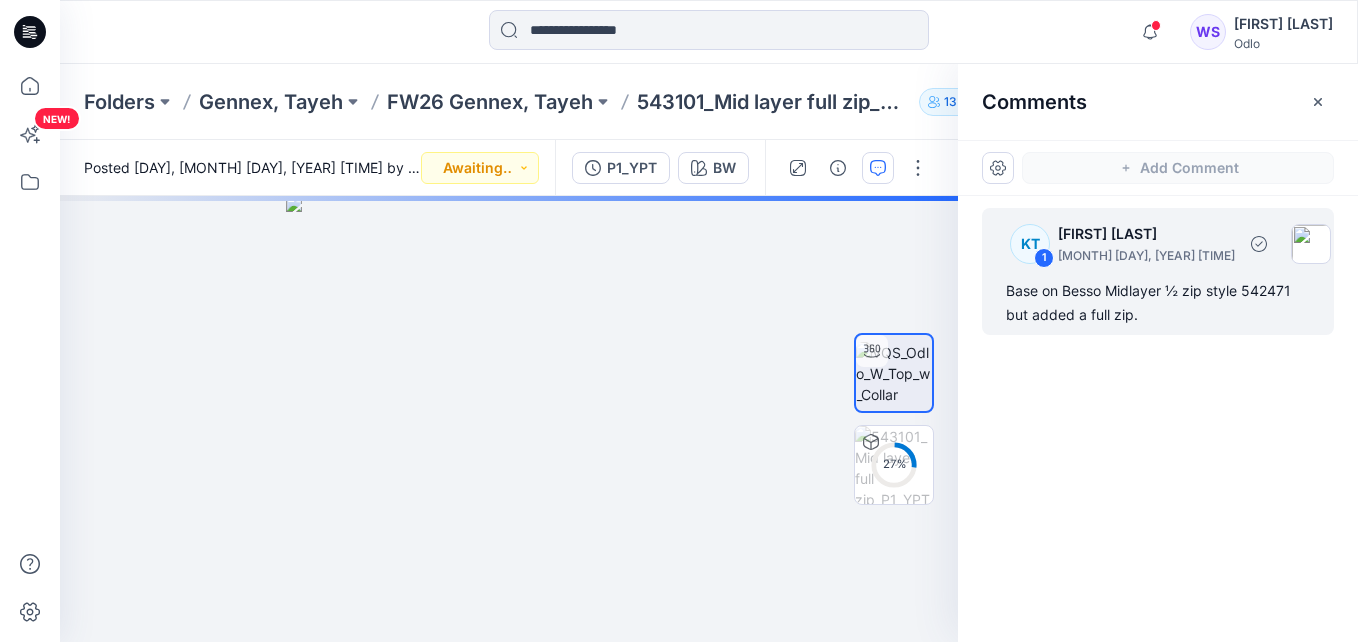 click on "[FIRST] [LAST]" at bounding box center (1146, 234) 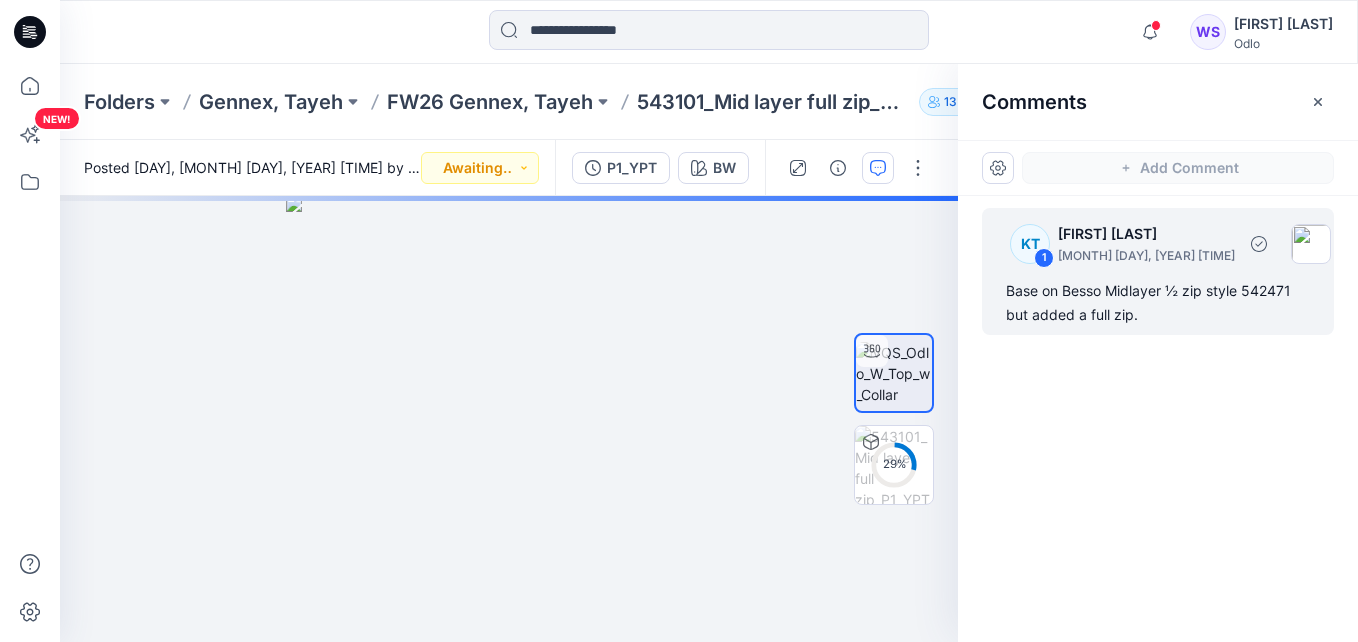 click on "[FIRST] [LAST]" at bounding box center [1146, 234] 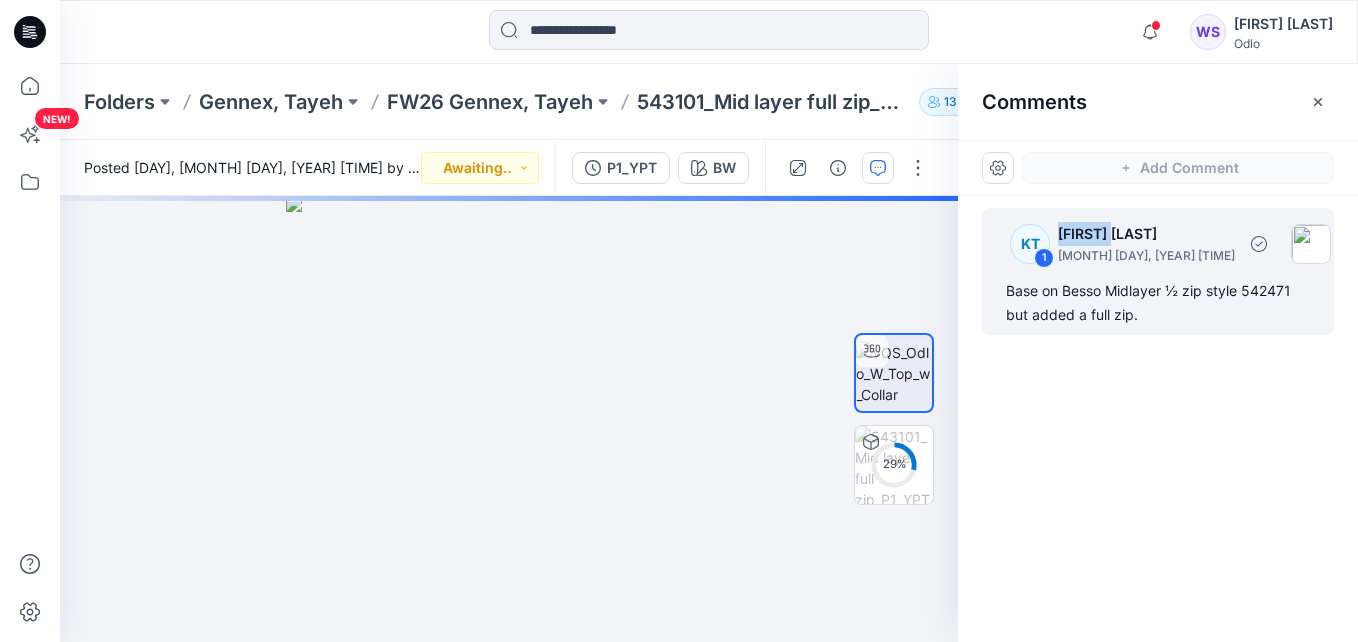 click on "[FIRST] [LAST]" at bounding box center [1146, 234] 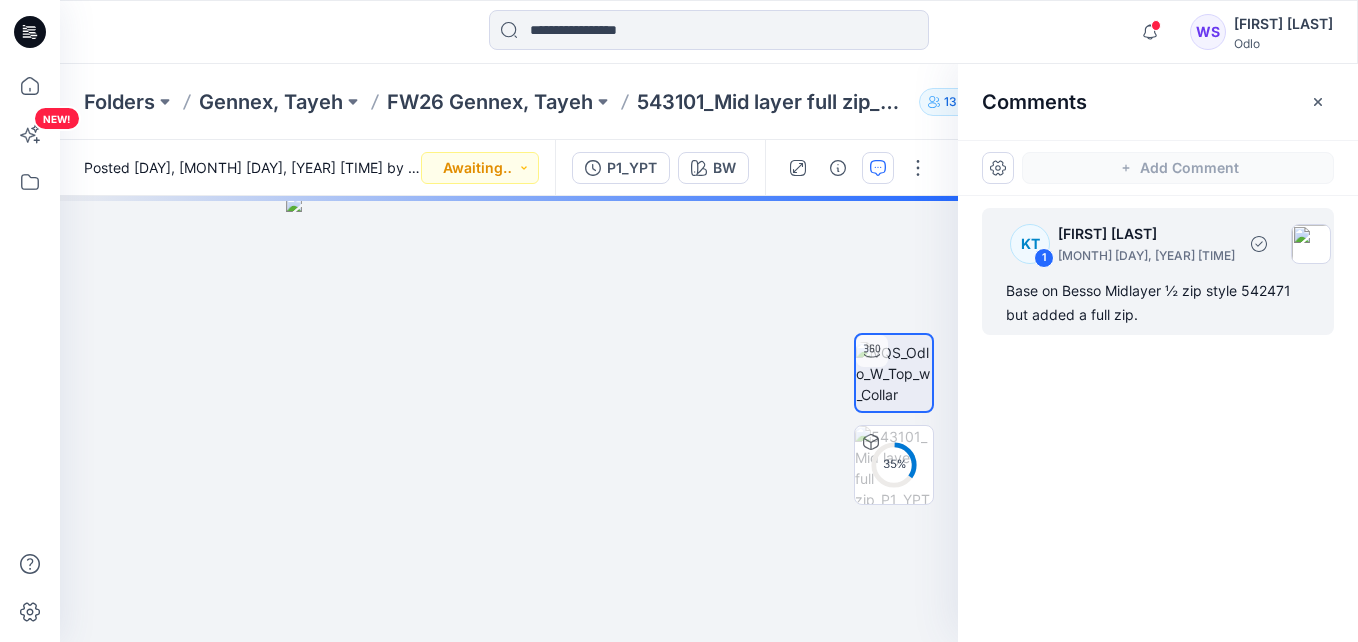 drag, startPoint x: 1063, startPoint y: 230, endPoint x: 1107, endPoint y: 249, distance: 47.92703 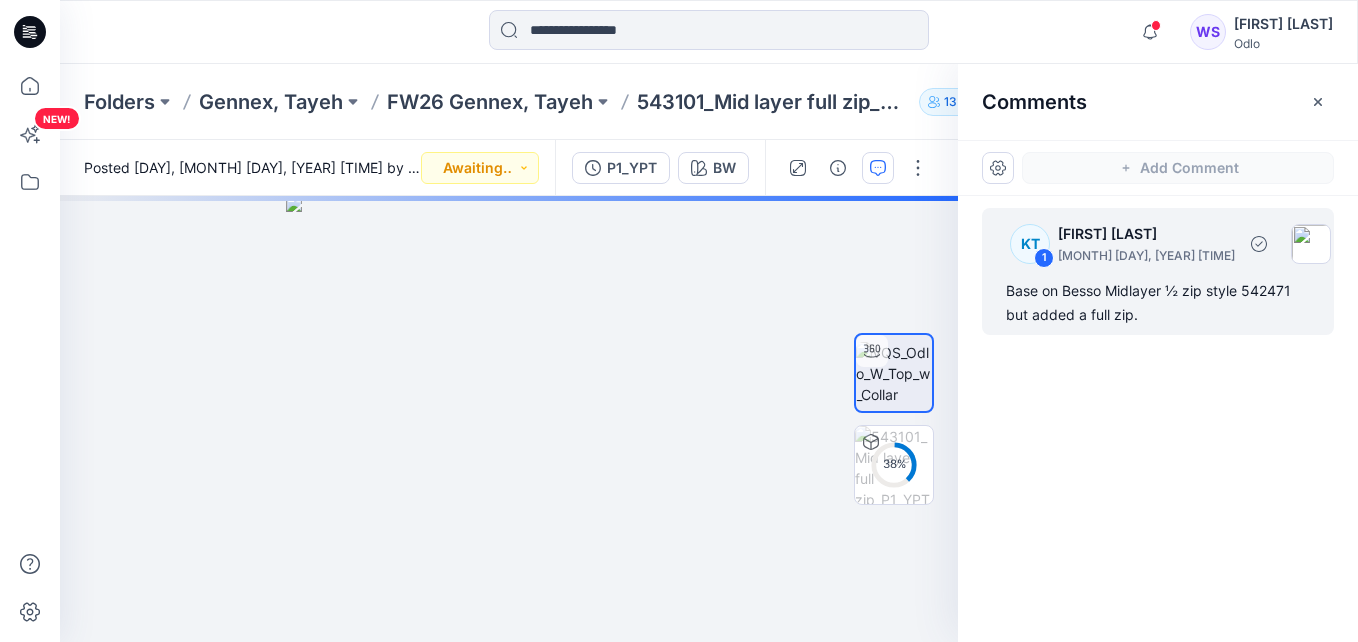 click on "1" at bounding box center [1044, 258] 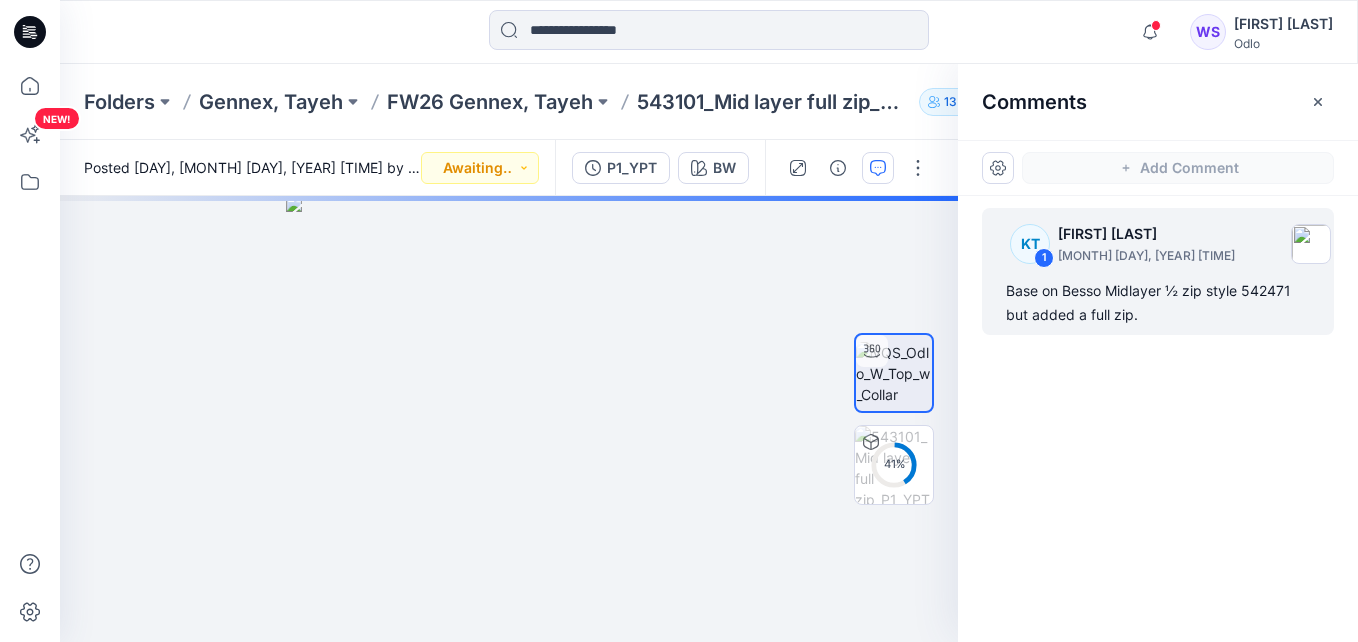 click on "[FIRST] [LAST] [MONTH] [DAY], [YEAR] [TIME] Base on Besso Midlayer ½ zip style 542471 but added a full zip." at bounding box center [1158, 382] 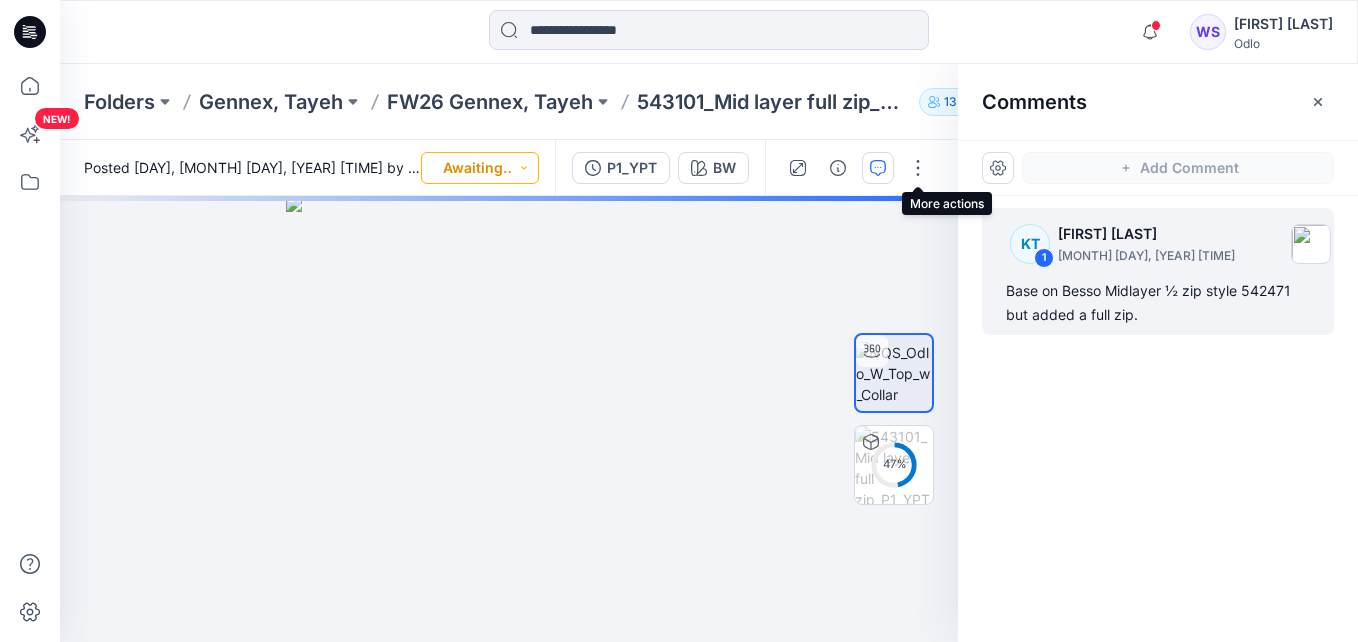 click at bounding box center [878, 168] 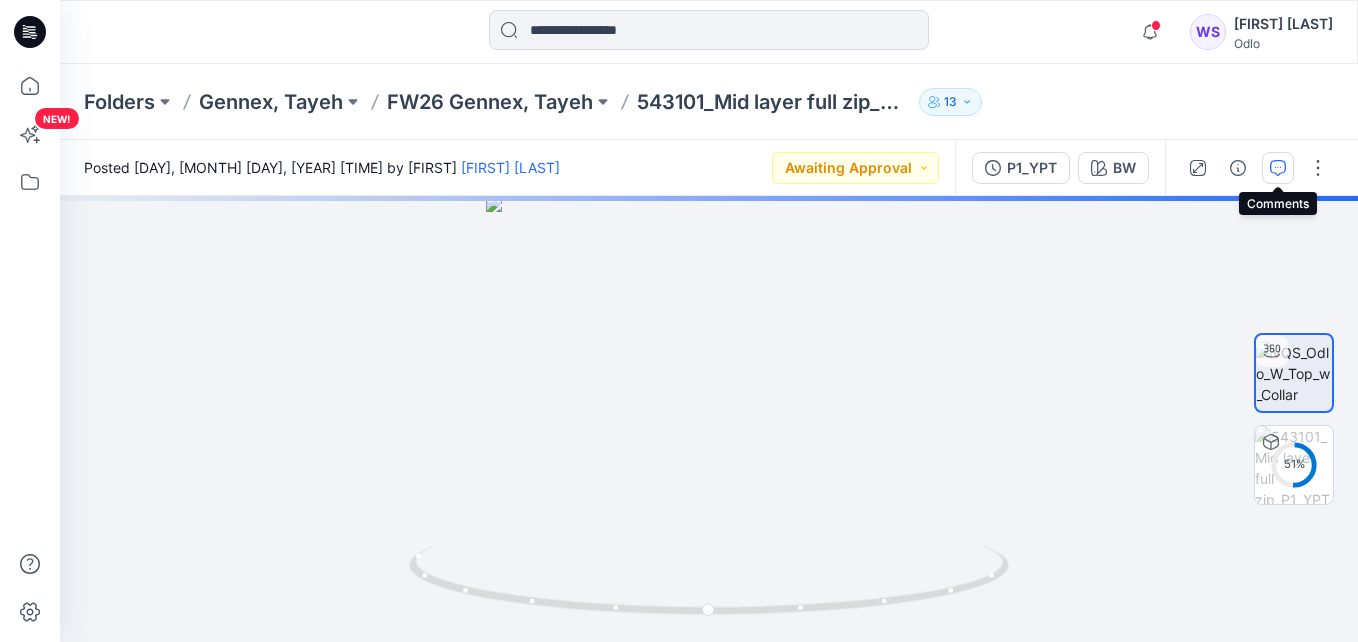click 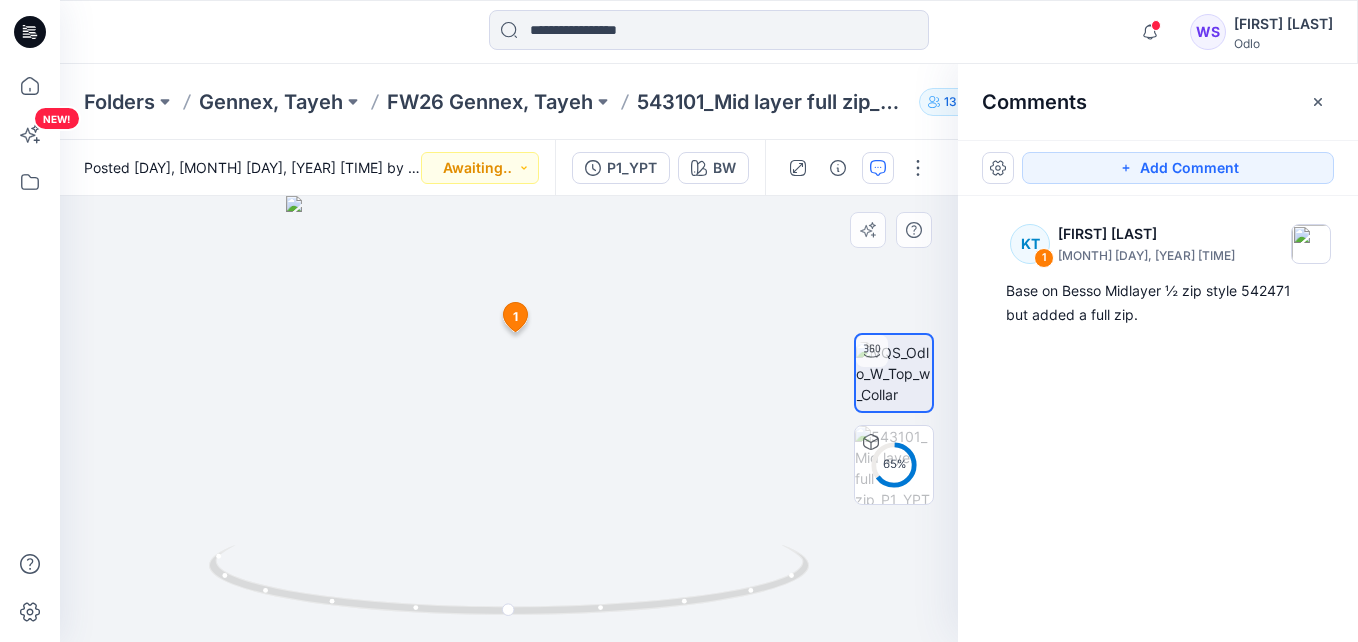 click 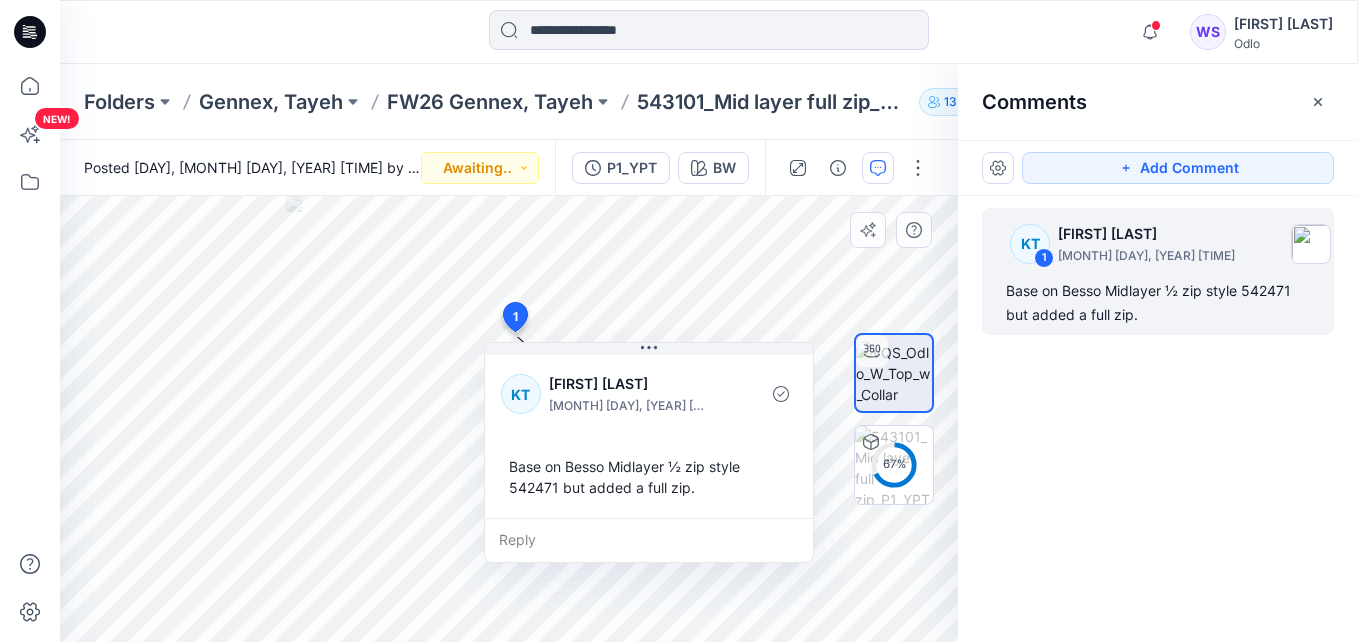 click on "Base on Besso Midlayer ½ zip style 542471 but added a full zip." at bounding box center (649, 477) 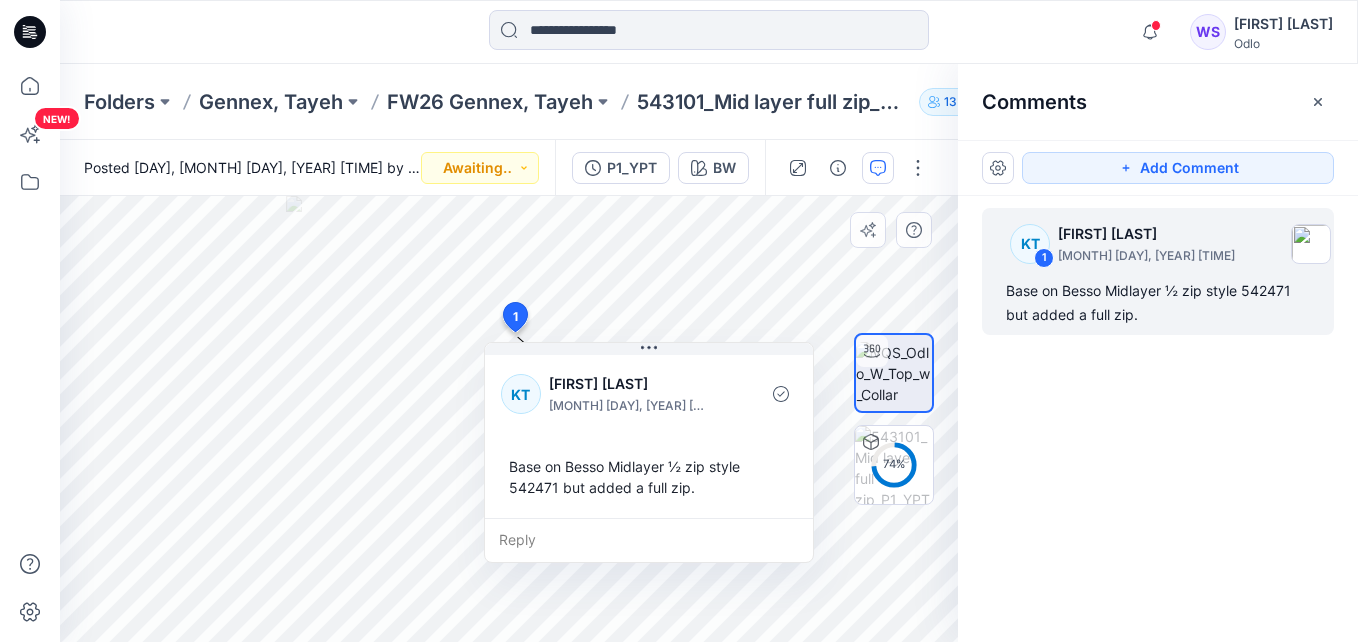 click on "KT" at bounding box center (521, 394) 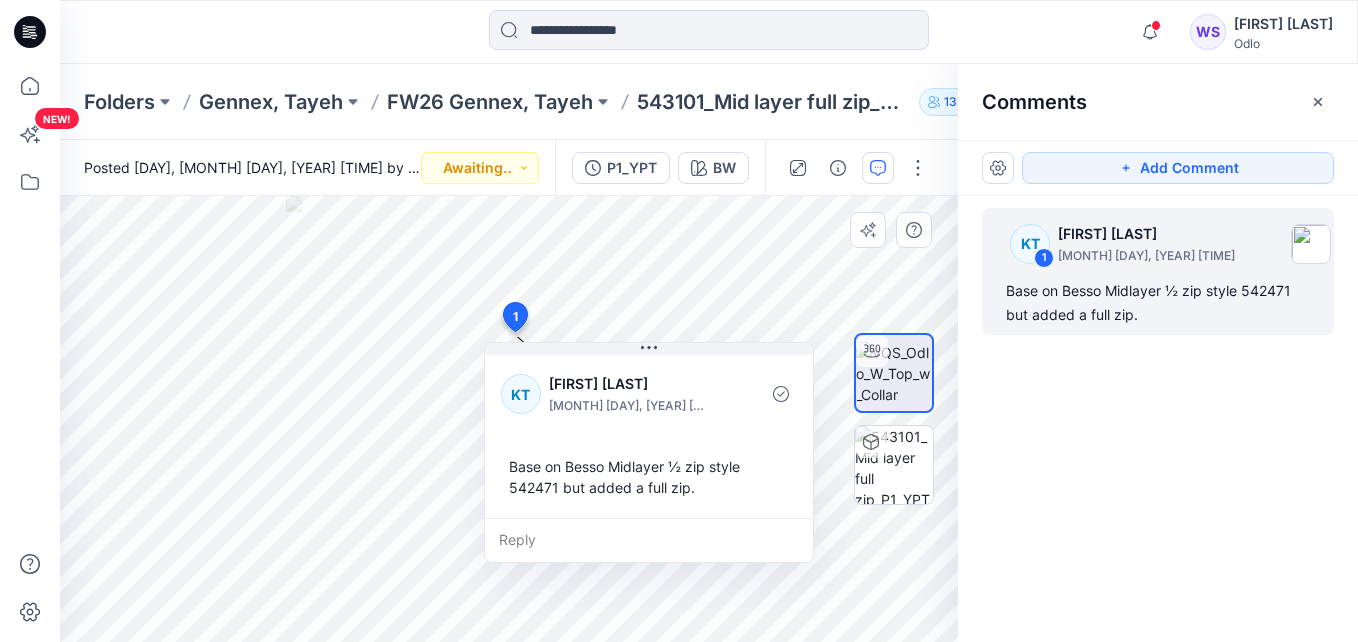 click on "Reply" at bounding box center [649, 540] 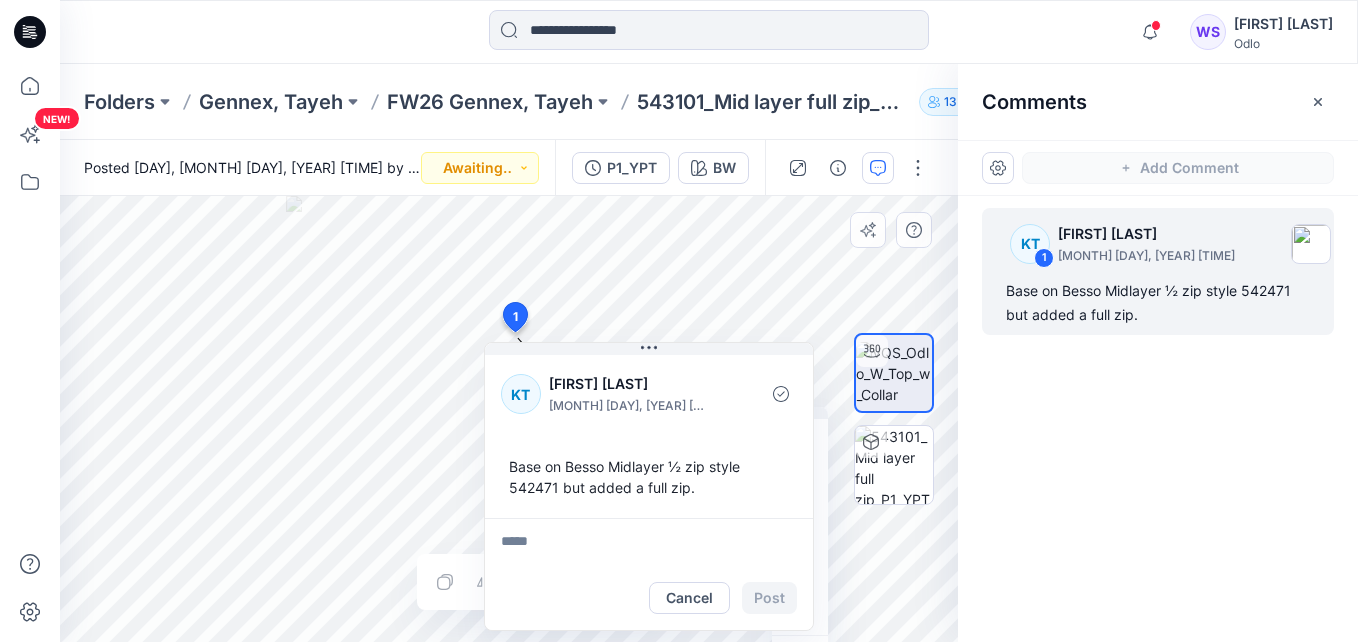 click on "Cancel Post" at bounding box center [649, 598] 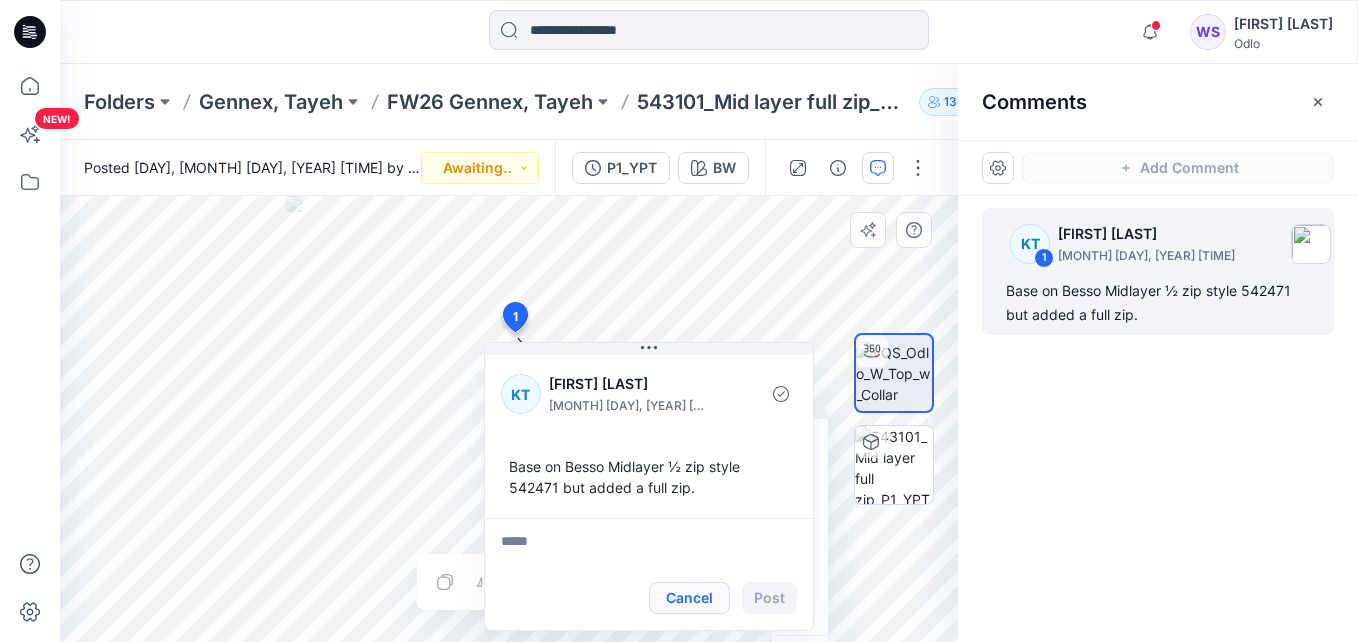 click on "Cancel" at bounding box center [689, 598] 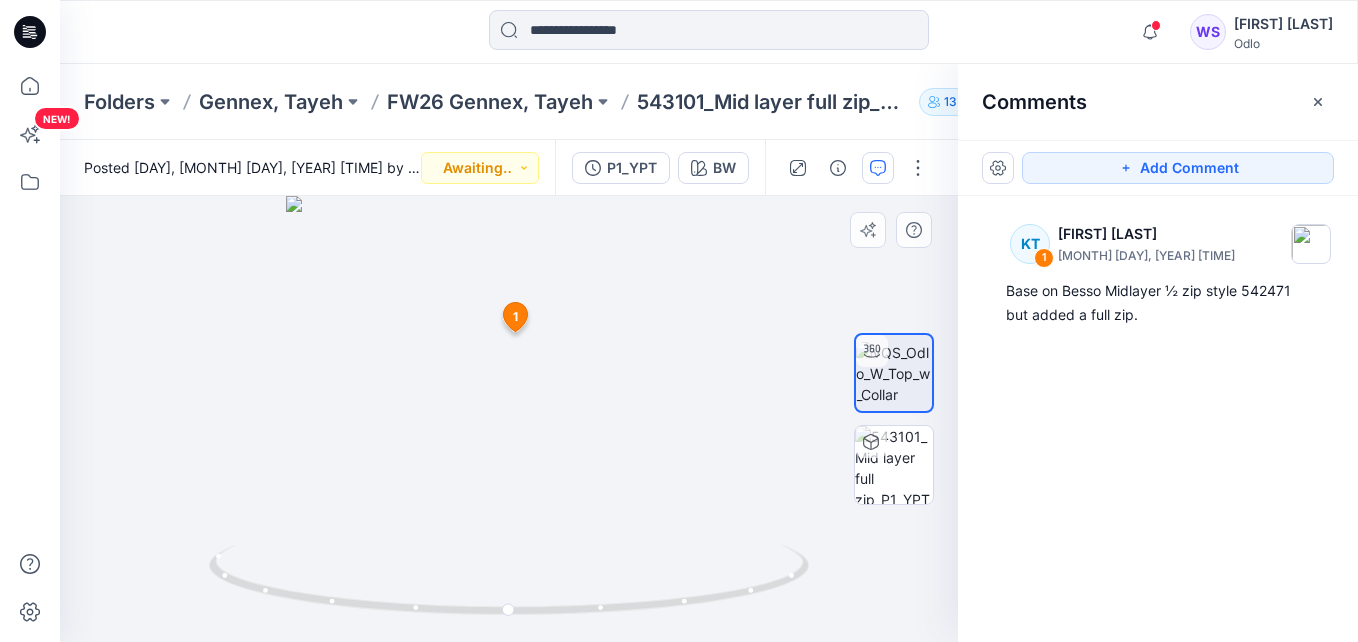 click at bounding box center (509, 419) 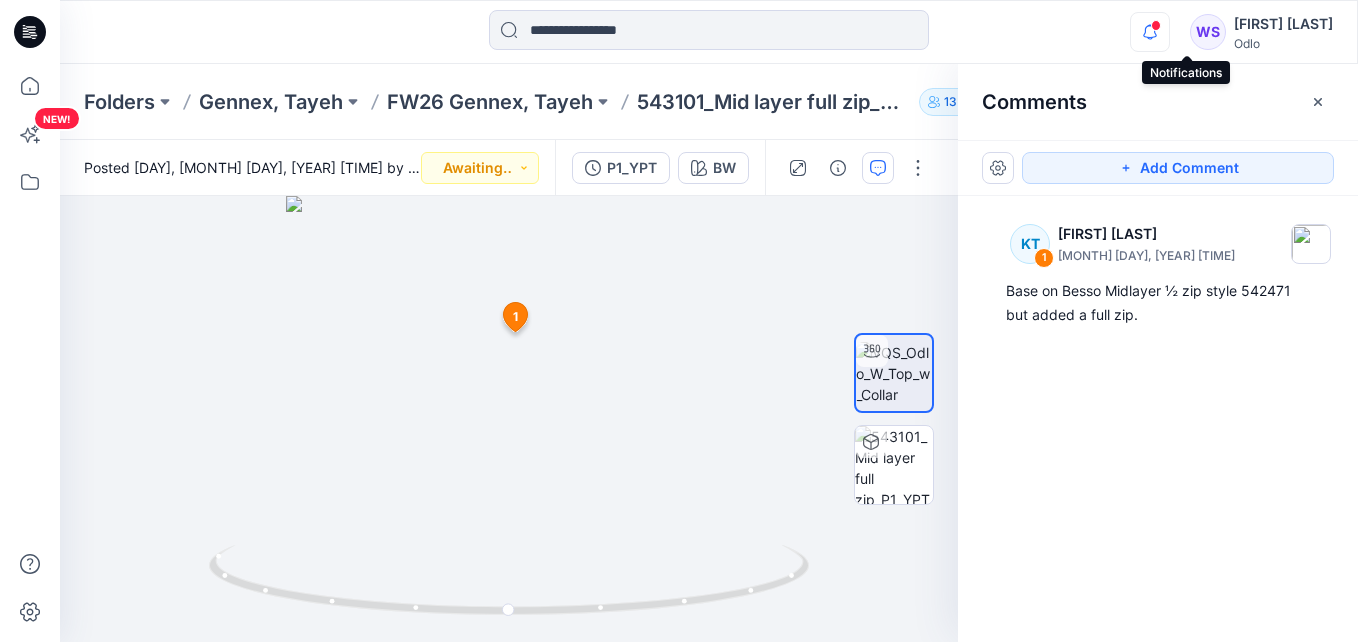 click 